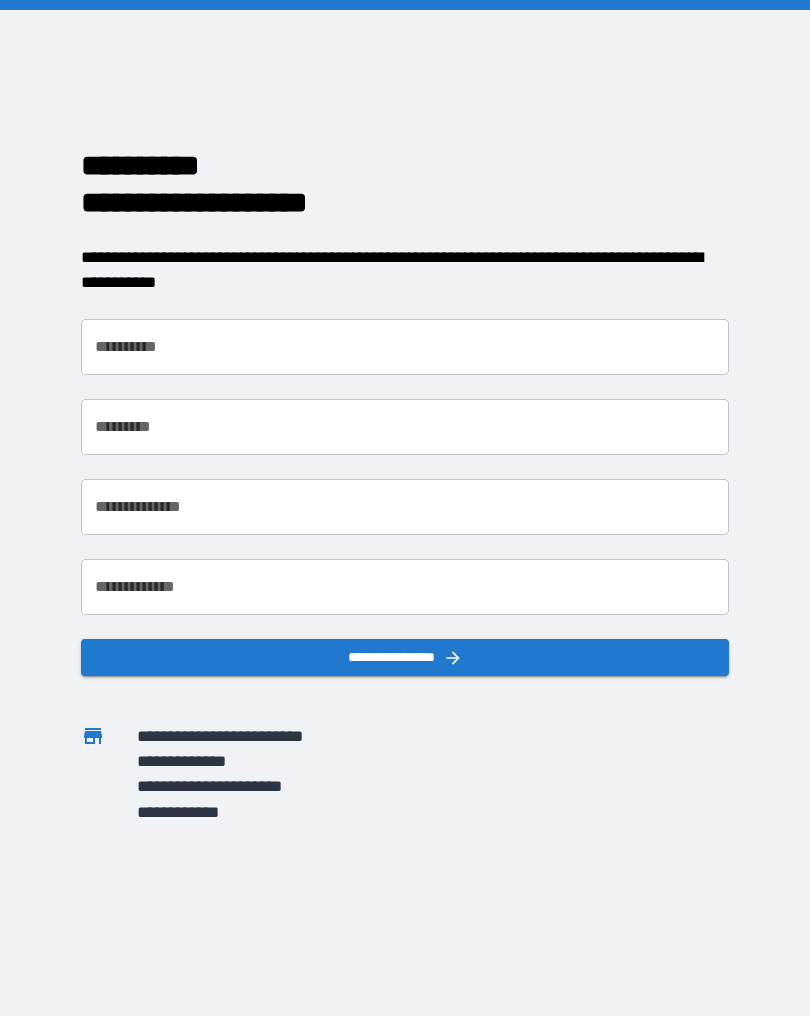 scroll, scrollTop: 0, scrollLeft: 0, axis: both 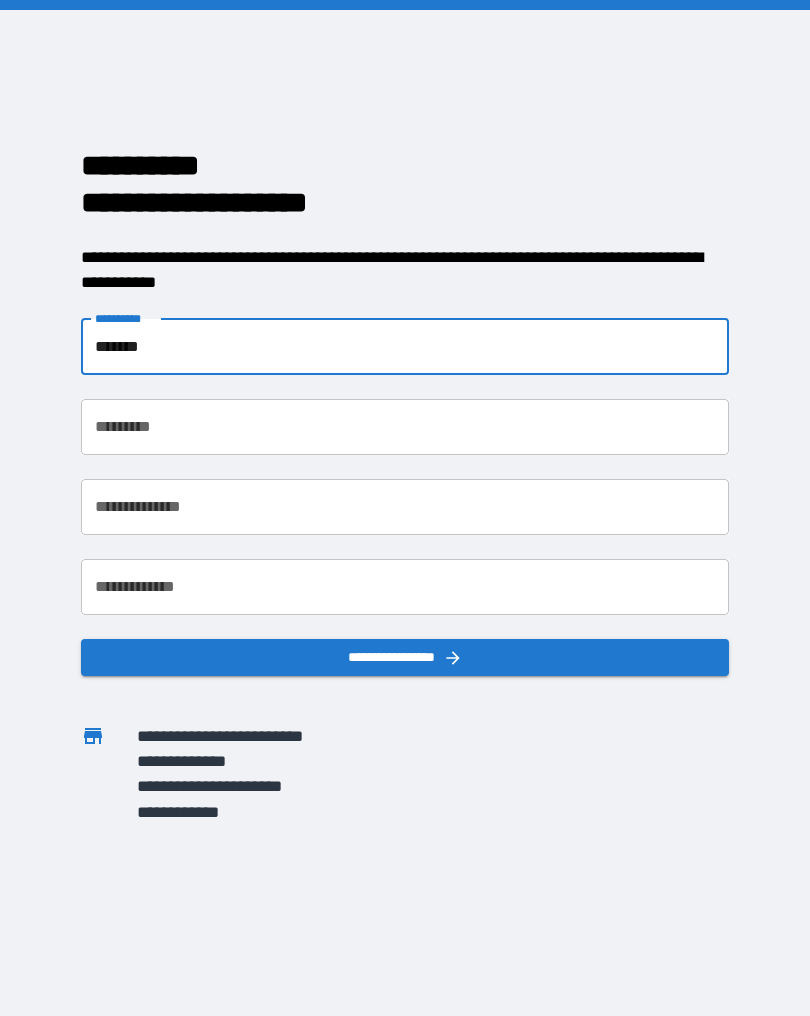 type on "******" 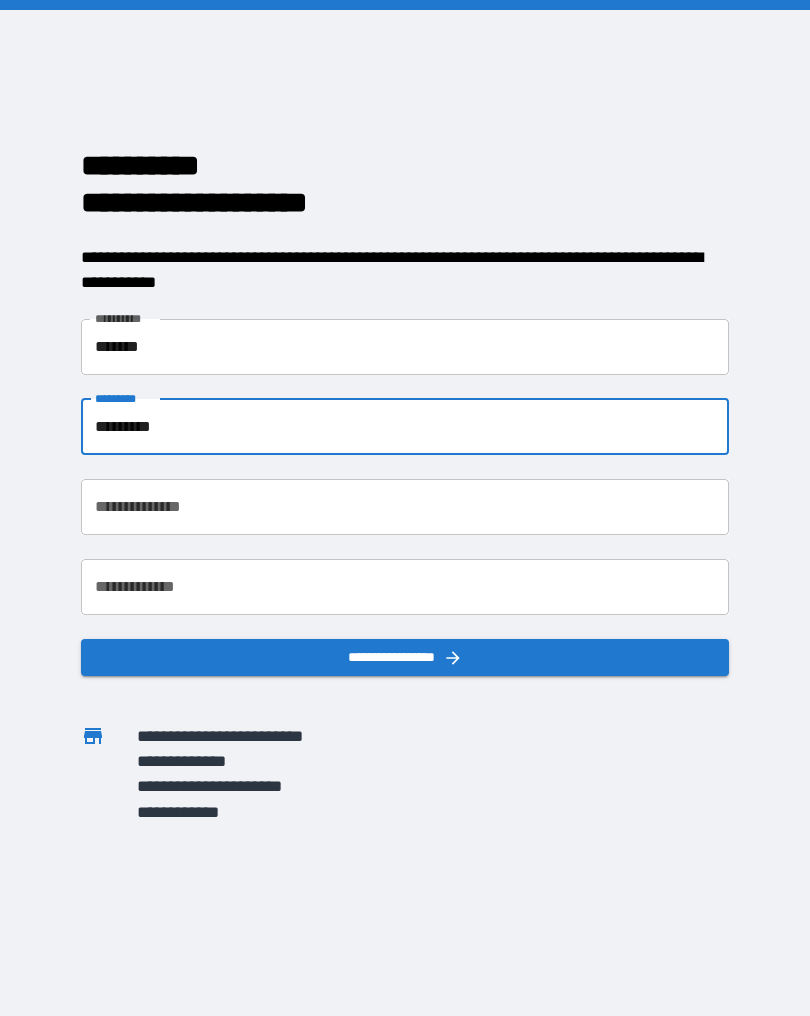 type on "*********" 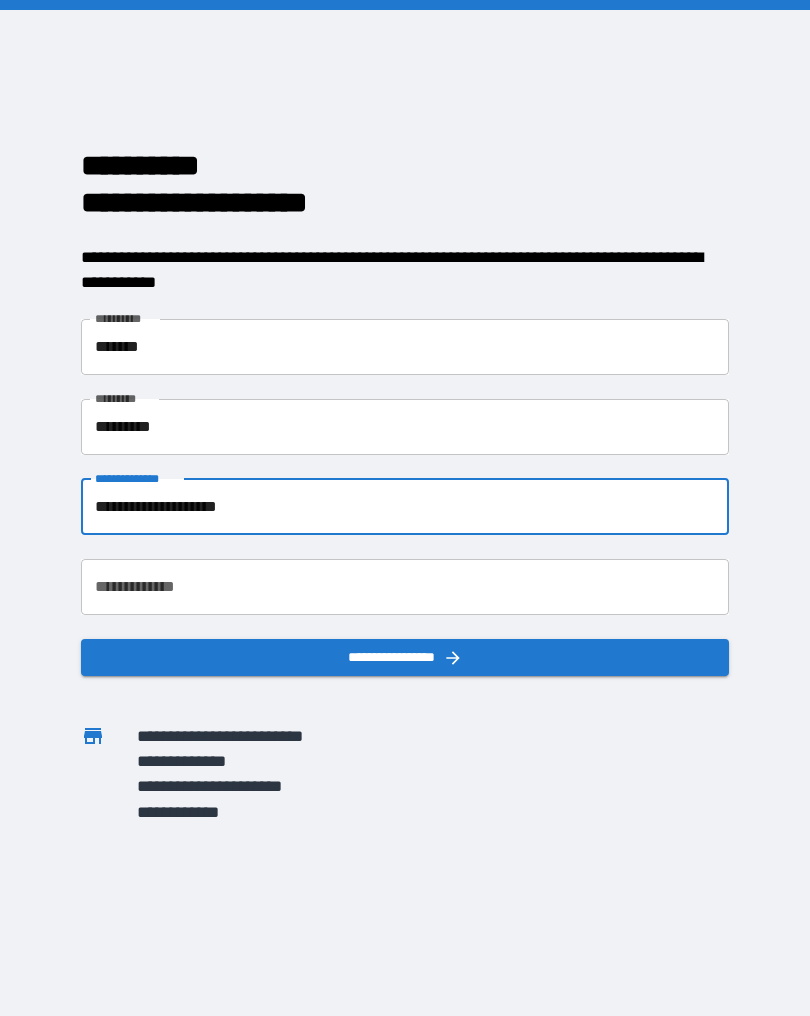 type on "**********" 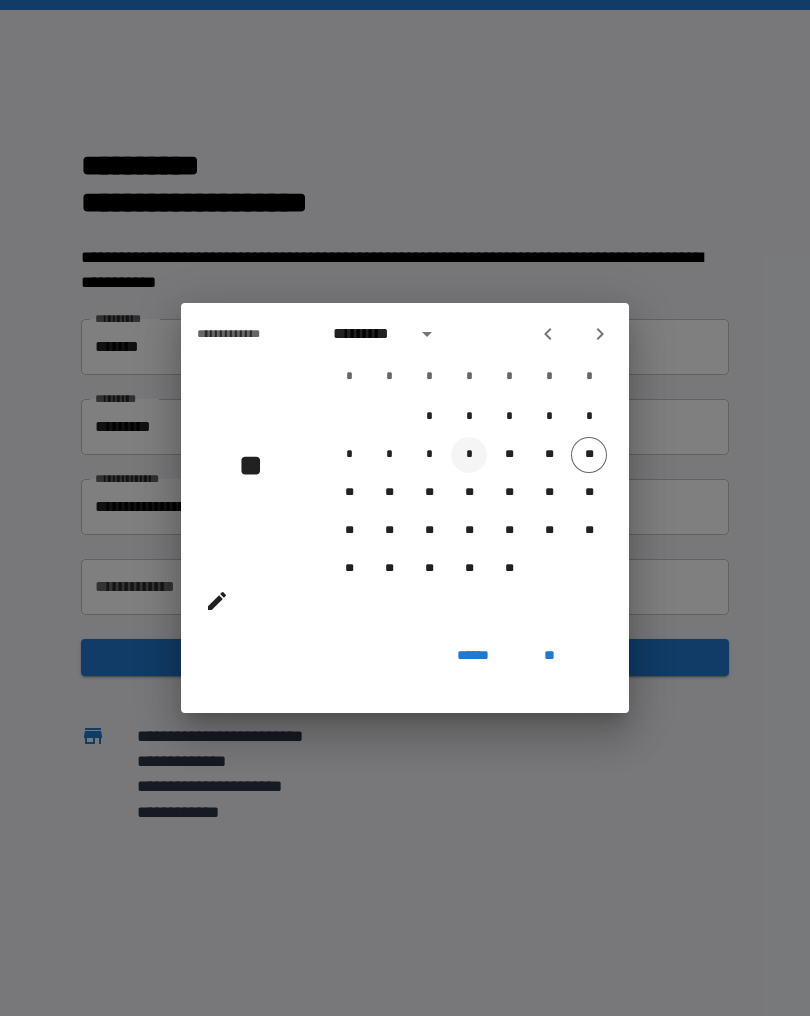click on "*" at bounding box center (469, 455) 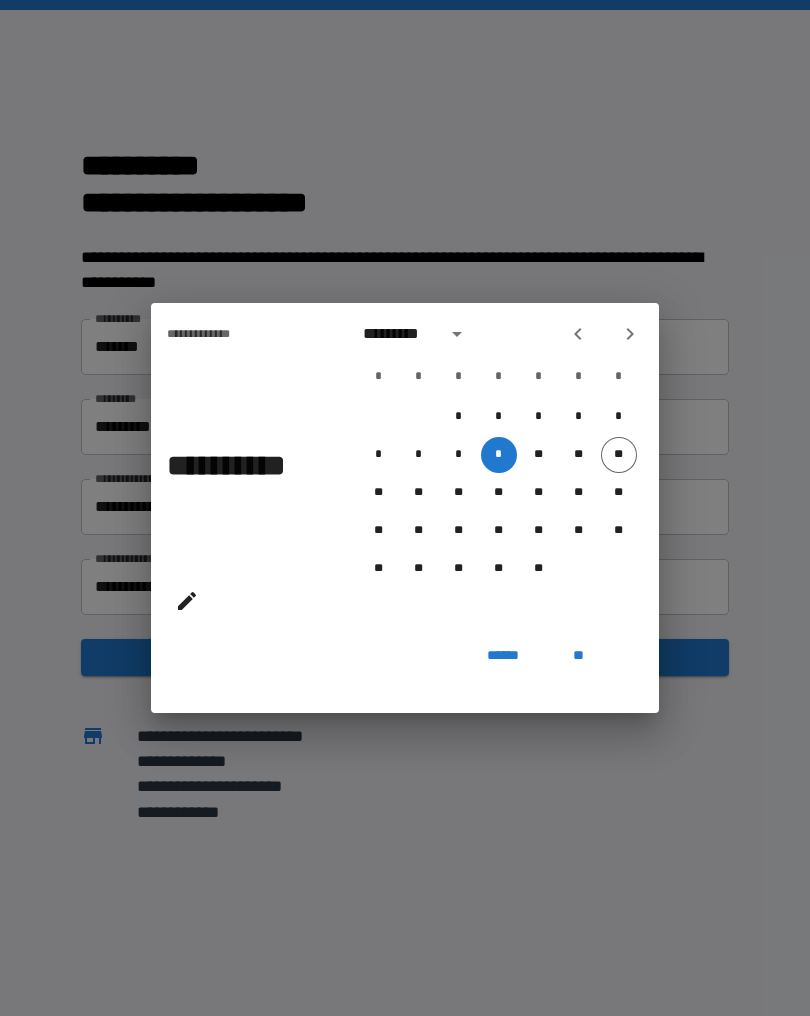click on "*********" at bounding box center [398, 334] 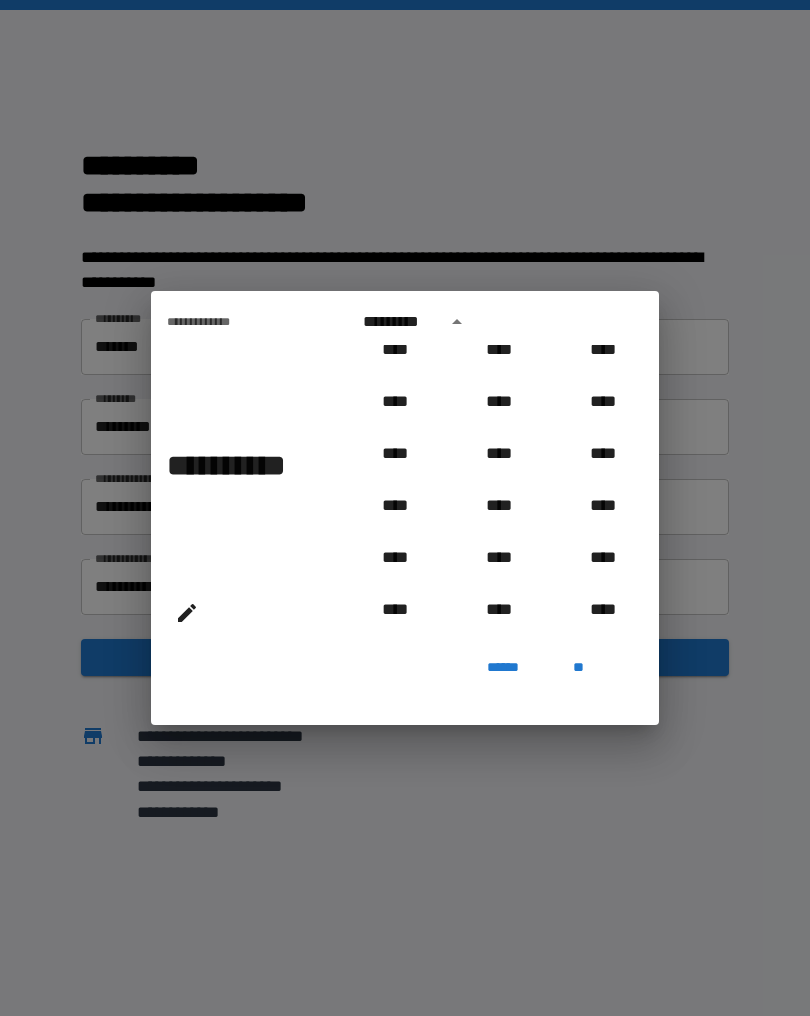 scroll, scrollTop: 800, scrollLeft: 0, axis: vertical 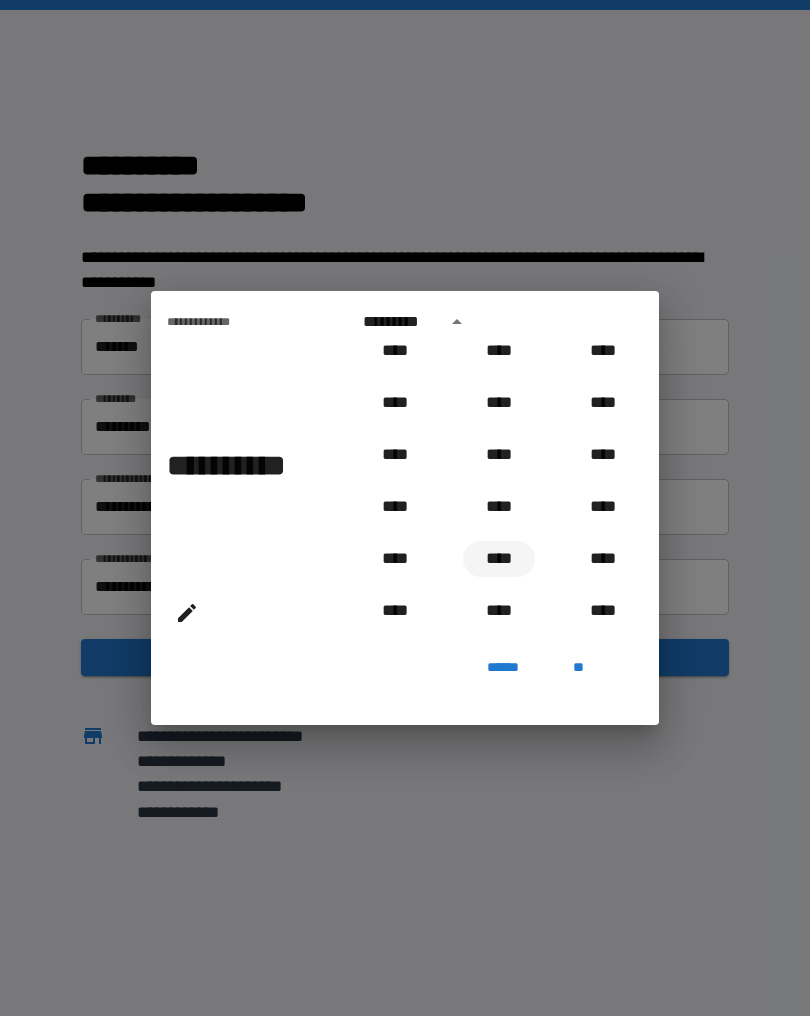 click on "****" at bounding box center (499, 559) 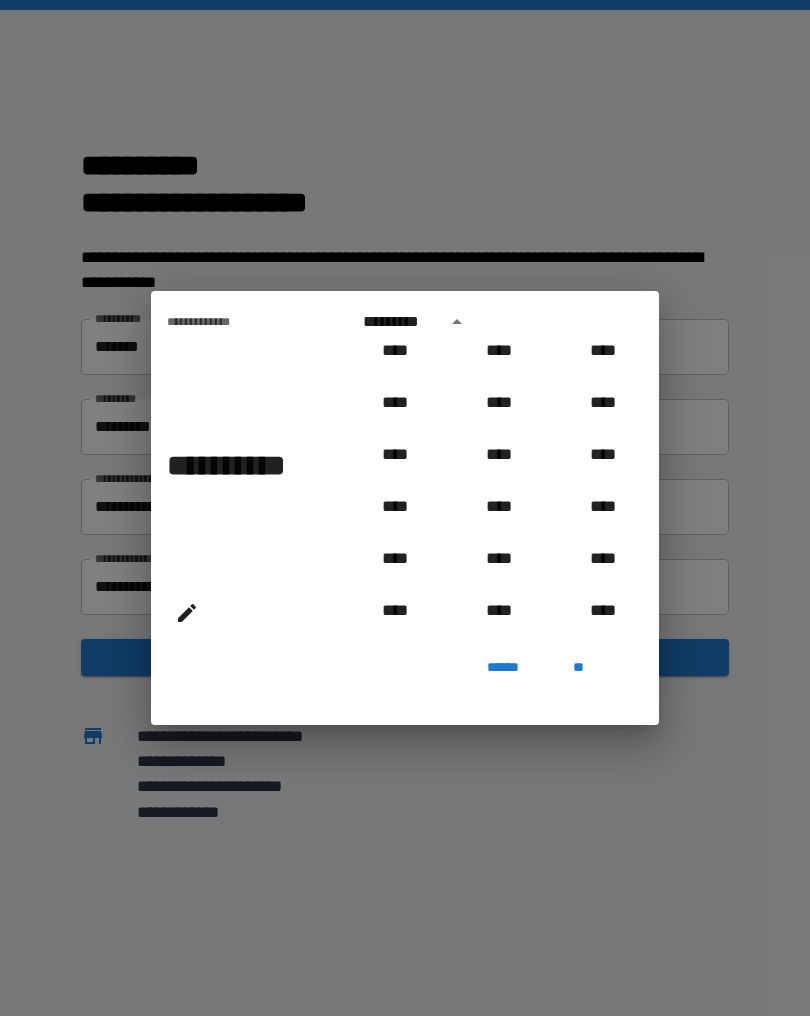 type on "**********" 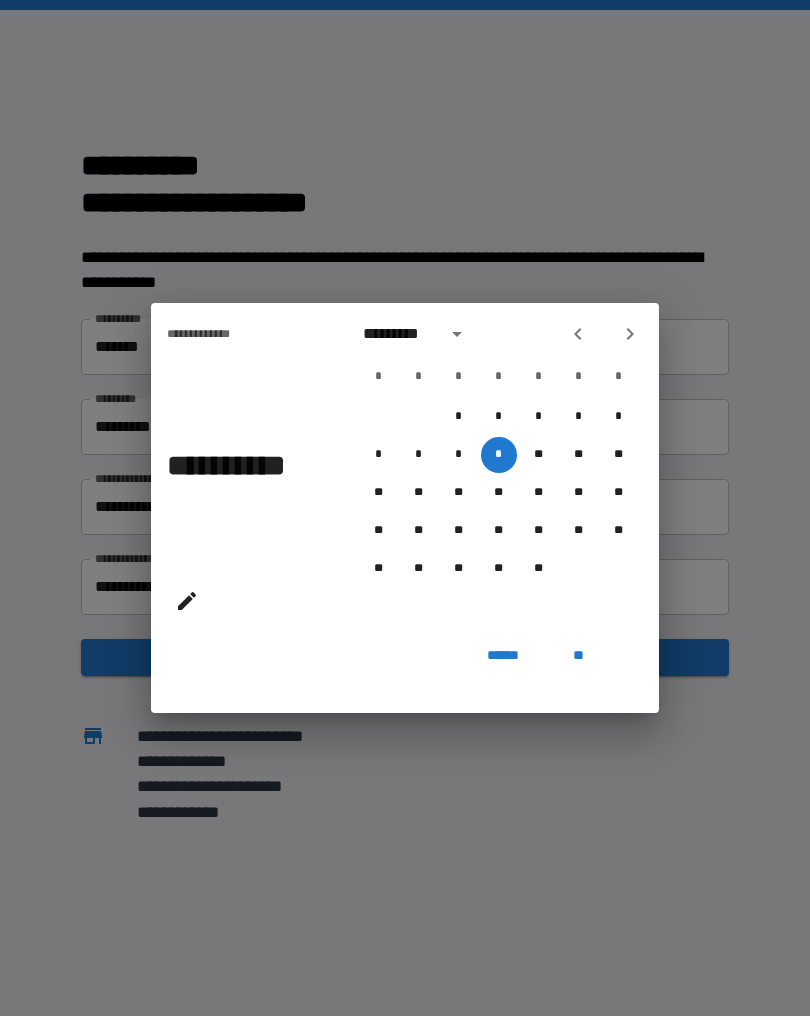 click on "**" at bounding box center (579, 655) 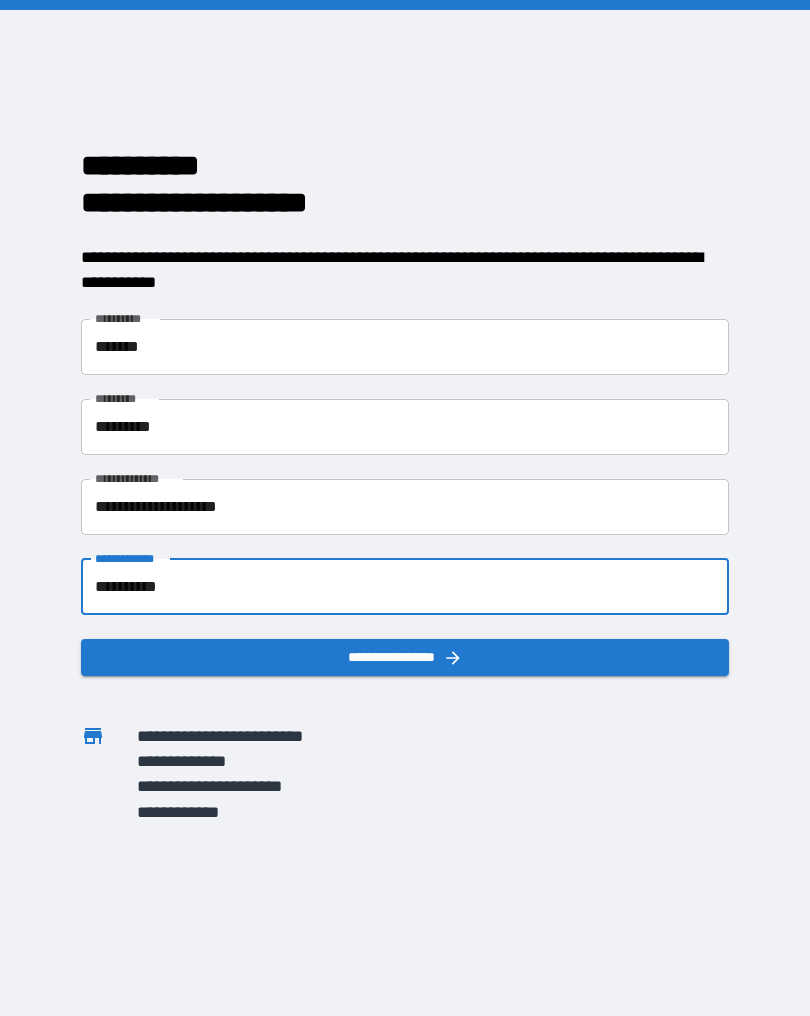 click on "**********" at bounding box center [405, 657] 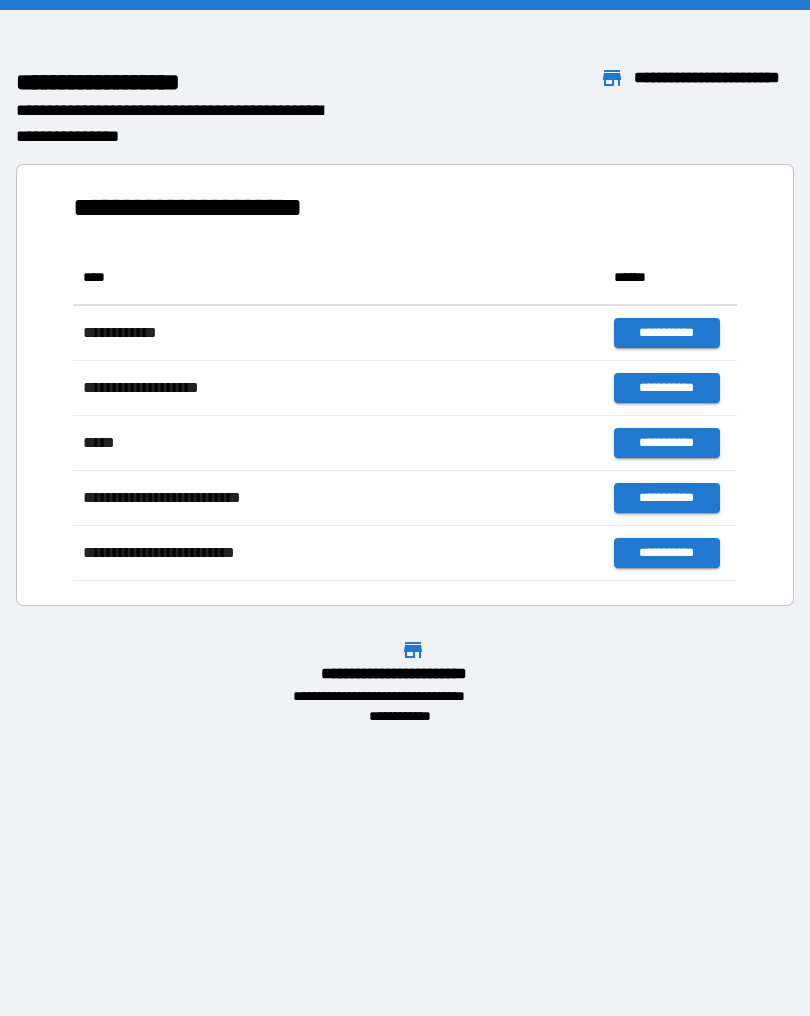 scroll, scrollTop: 1, scrollLeft: 1, axis: both 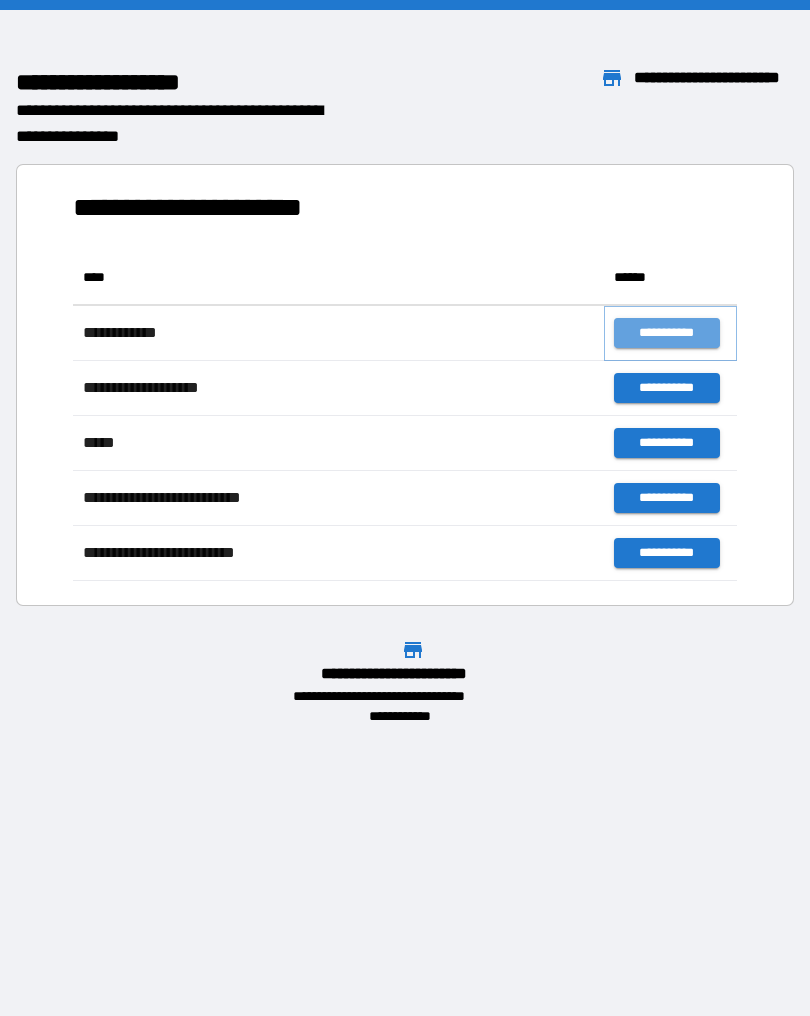 click on "**********" at bounding box center (666, 333) 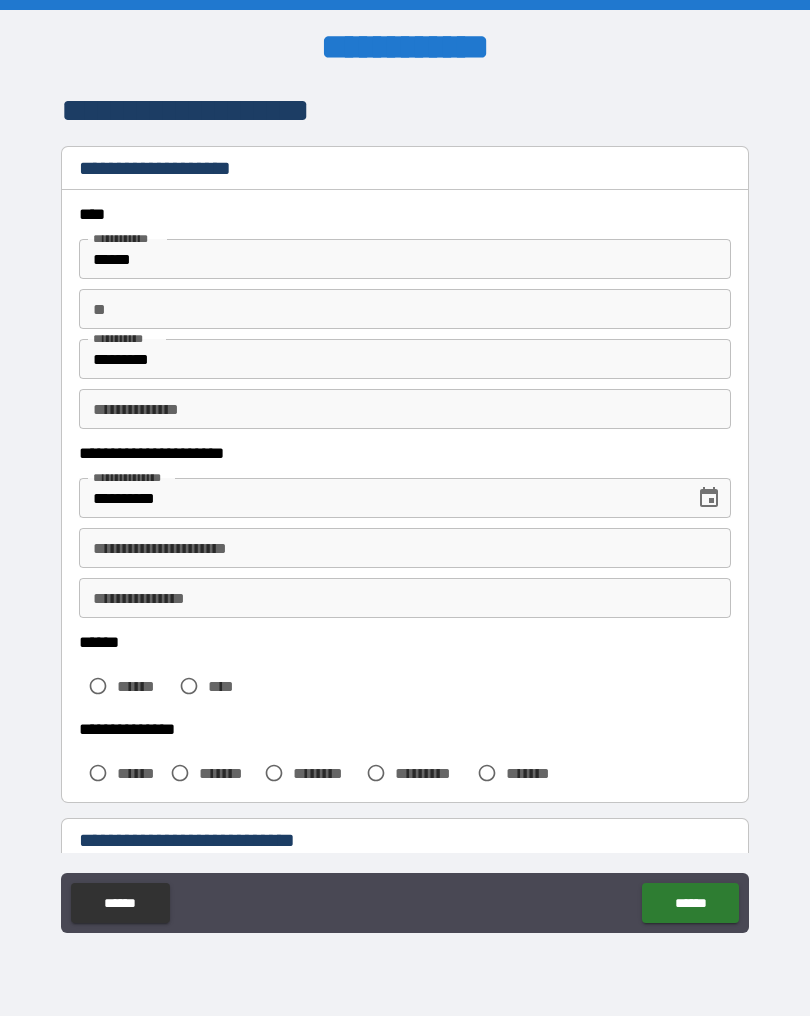 click on "**********" at bounding box center (405, 548) 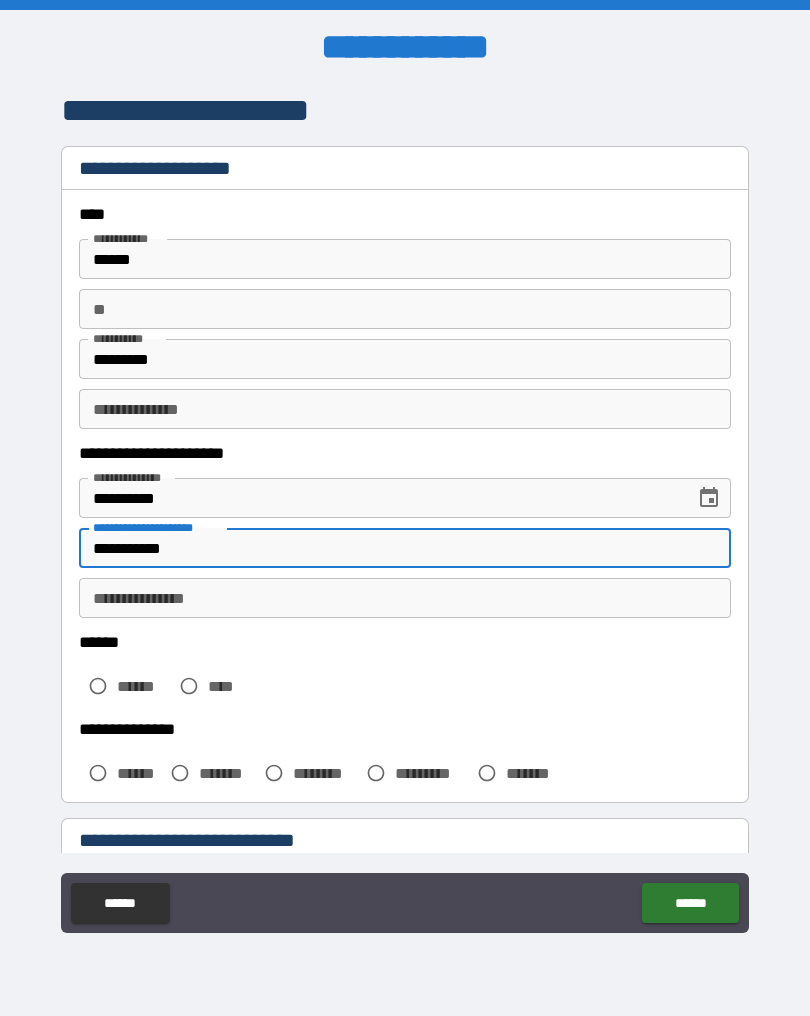 type on "**********" 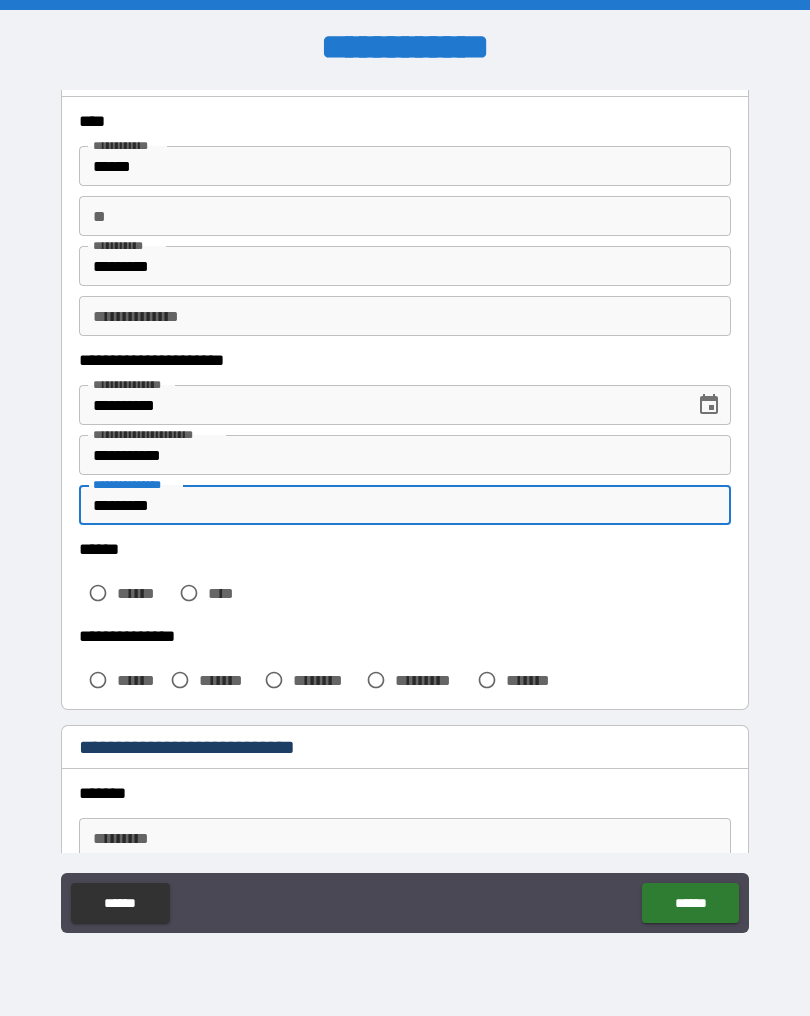 scroll, scrollTop: 102, scrollLeft: 0, axis: vertical 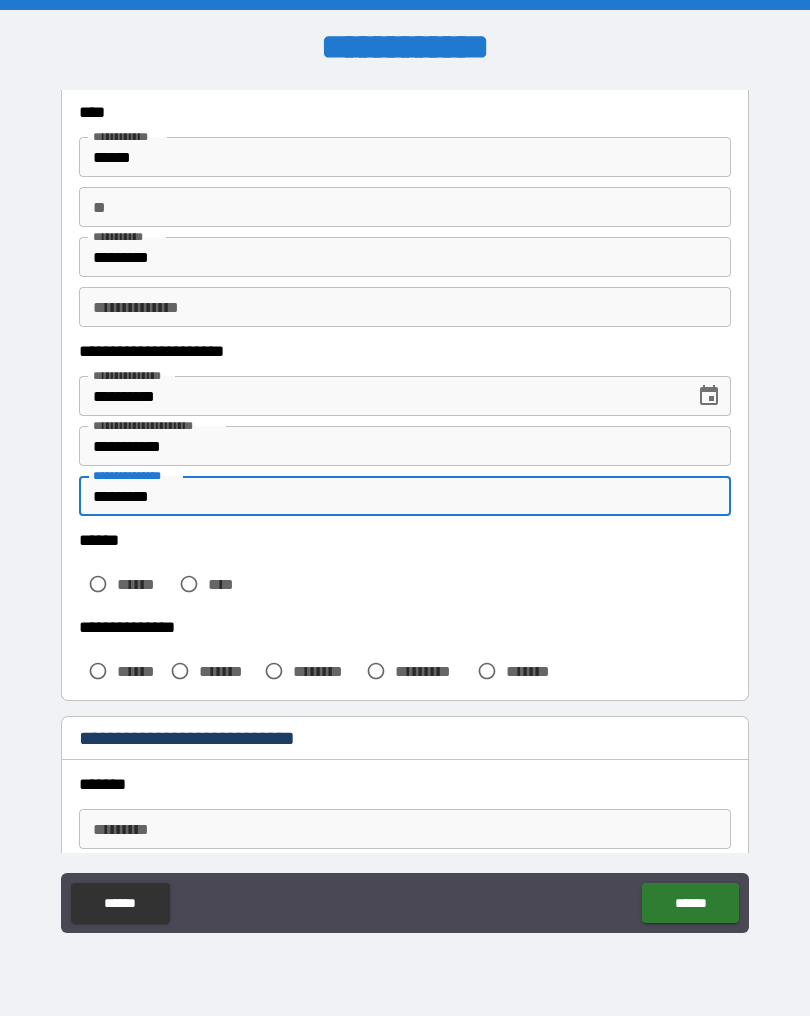 type on "*********" 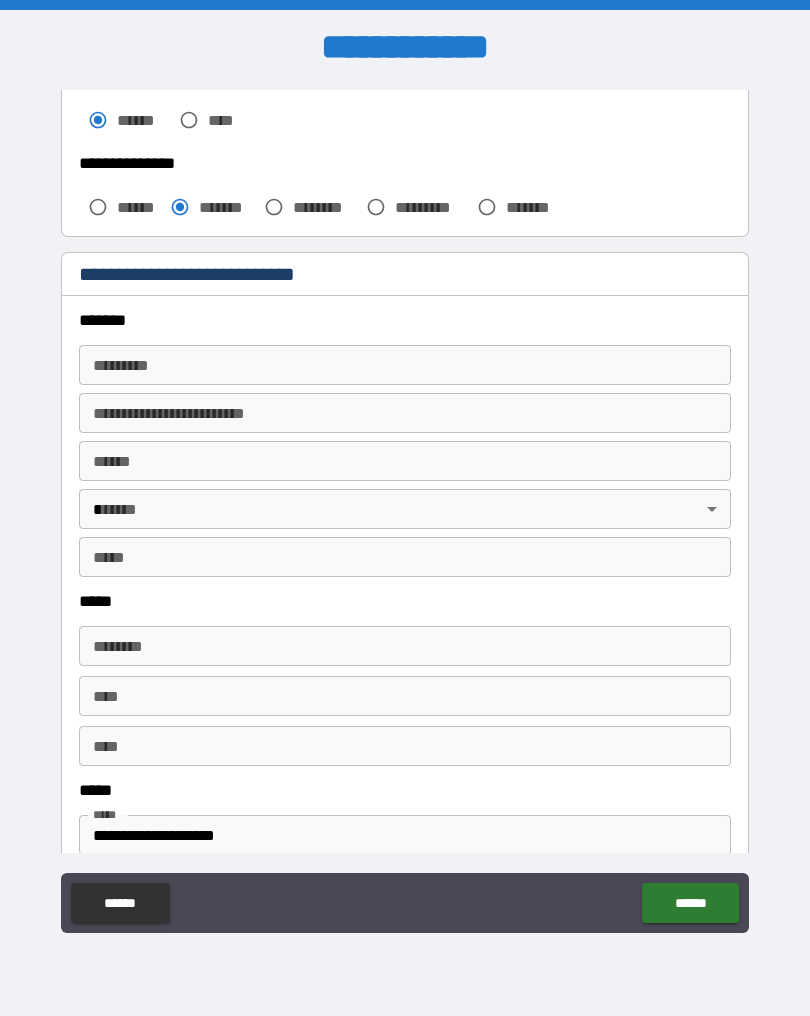 scroll, scrollTop: 566, scrollLeft: 0, axis: vertical 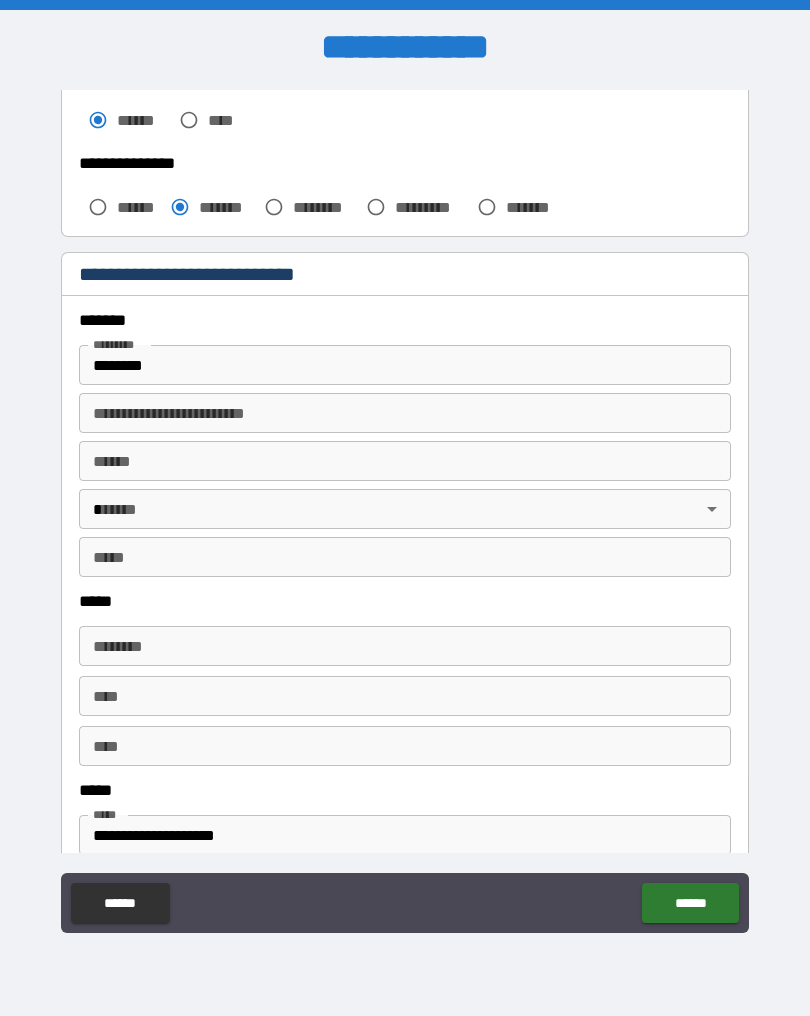 type on "**********" 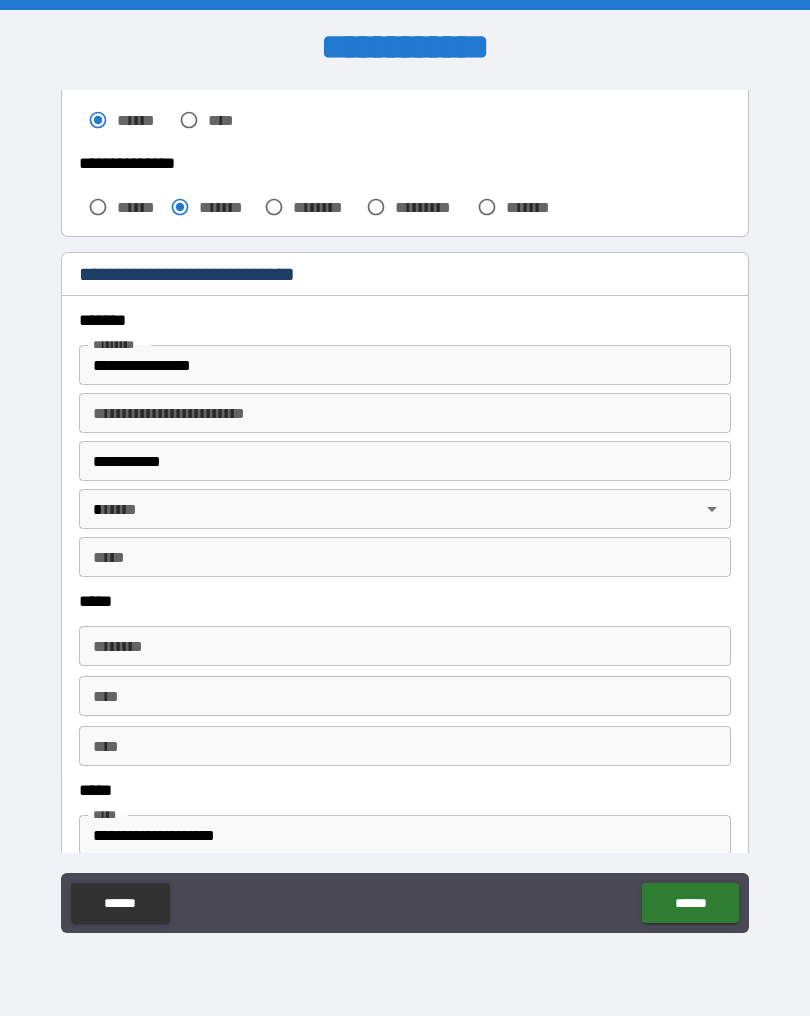 type on "**" 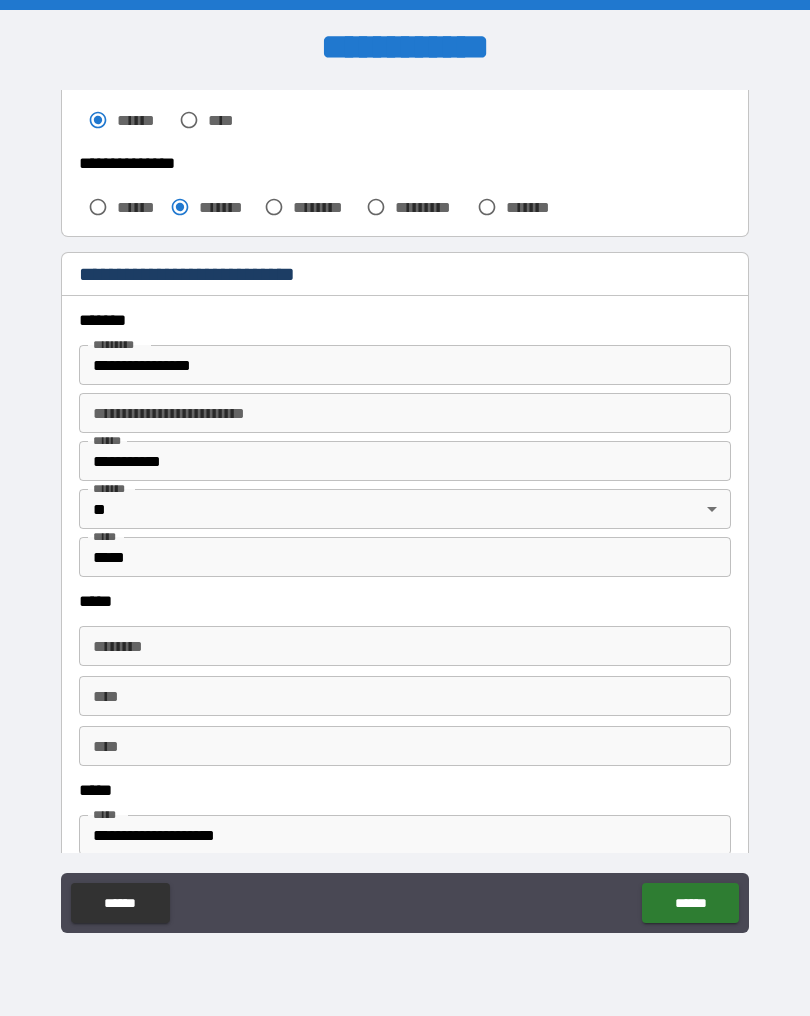 click on "******   * ******   *" at bounding box center (405, 646) 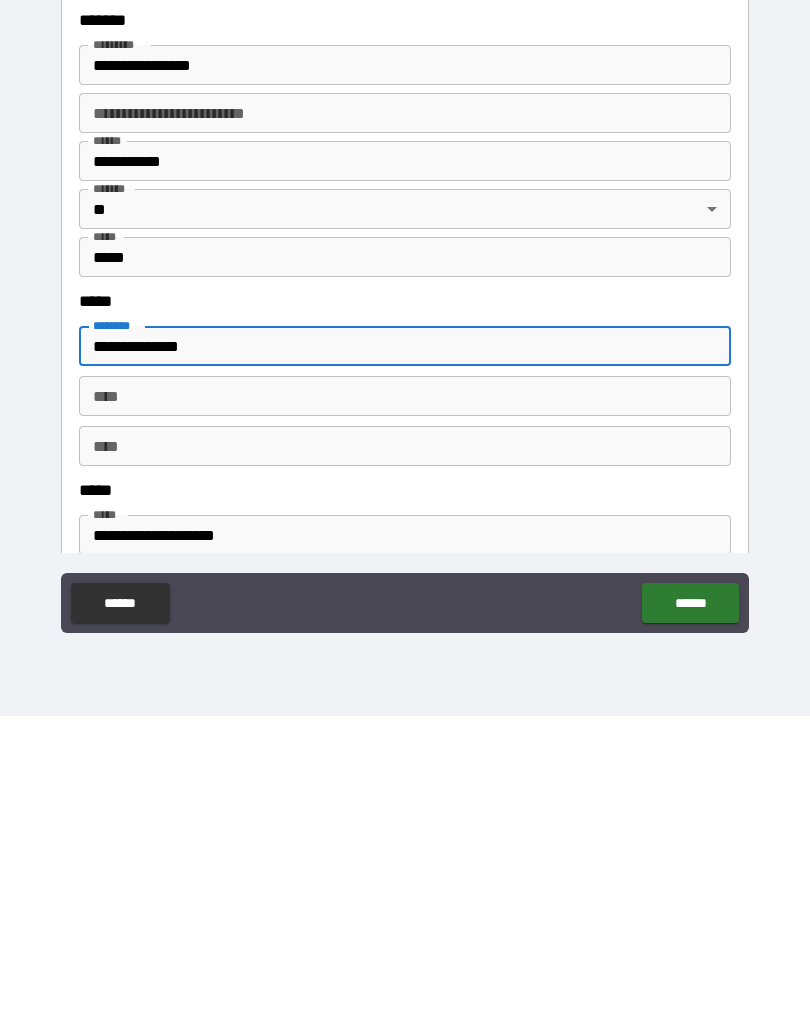 type on "**********" 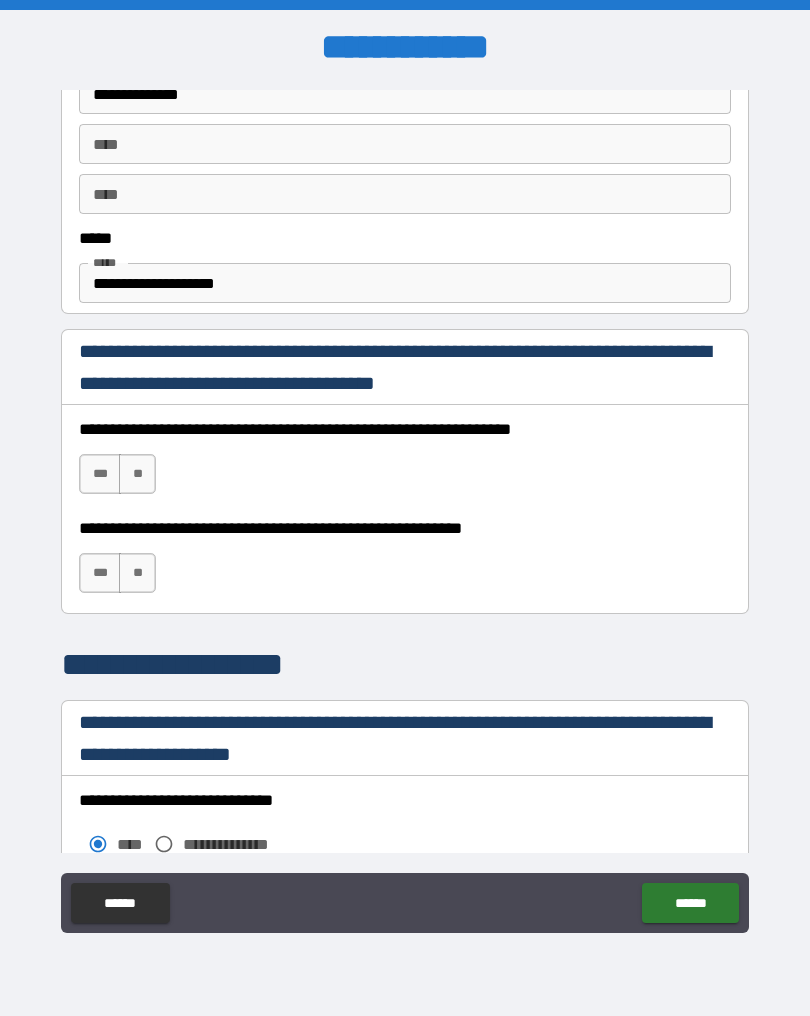 scroll, scrollTop: 1119, scrollLeft: 0, axis: vertical 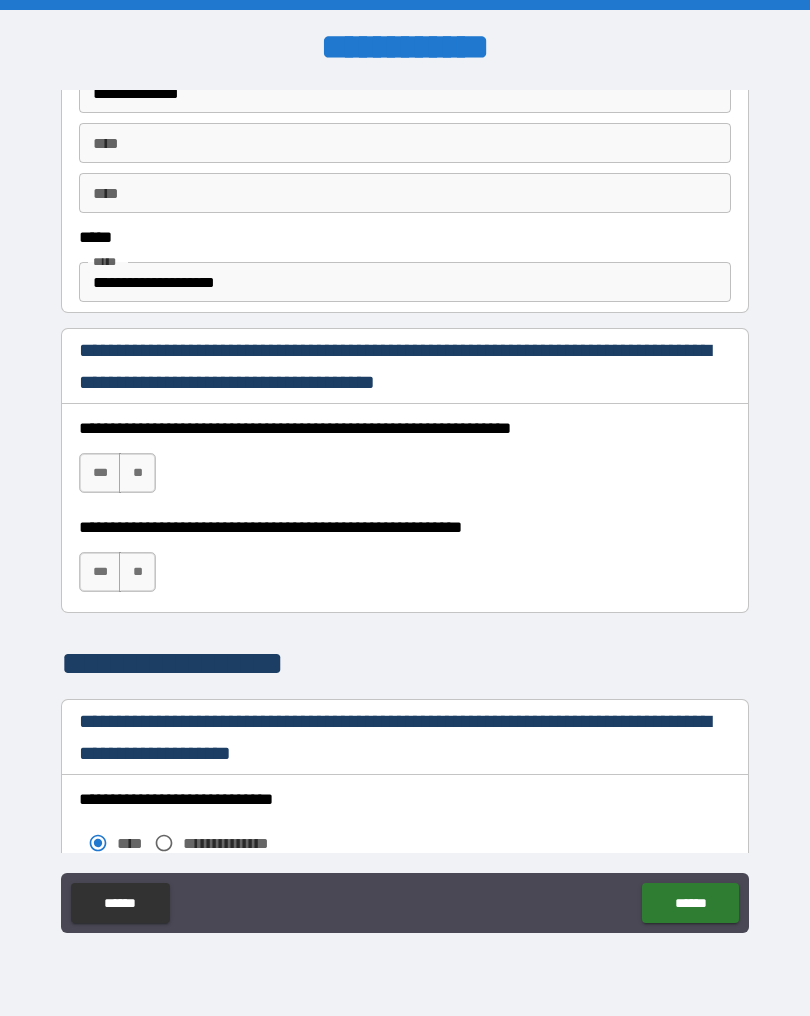 click on "***" at bounding box center (100, 473) 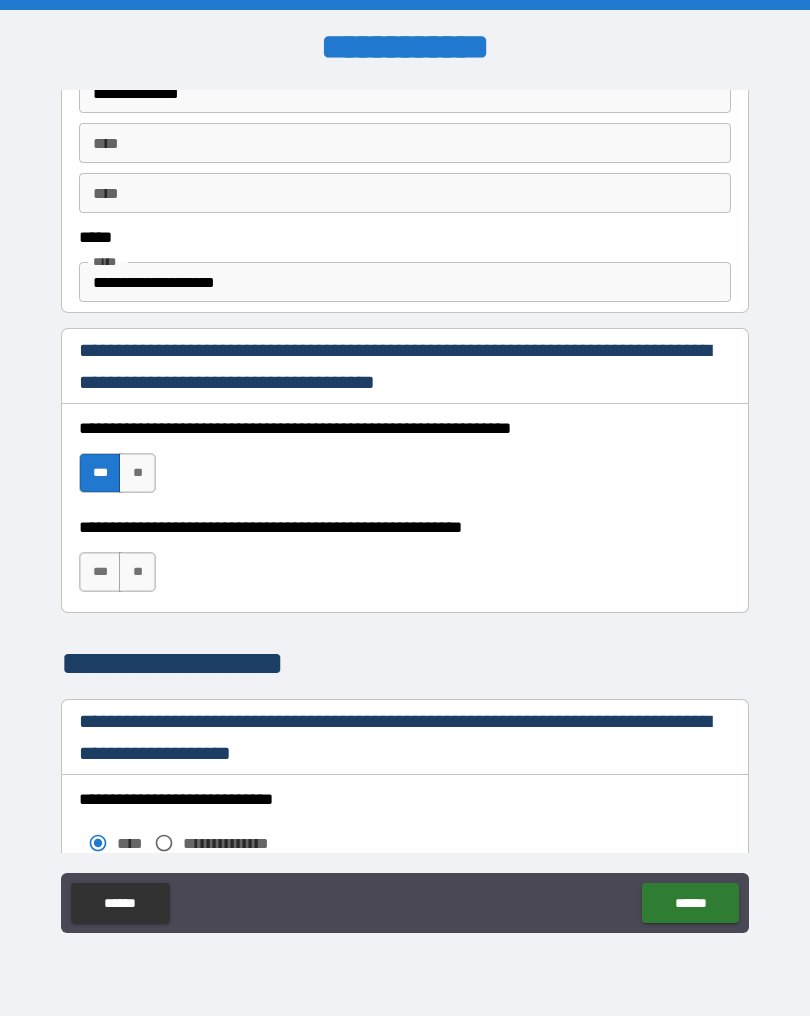 click on "***" at bounding box center (100, 572) 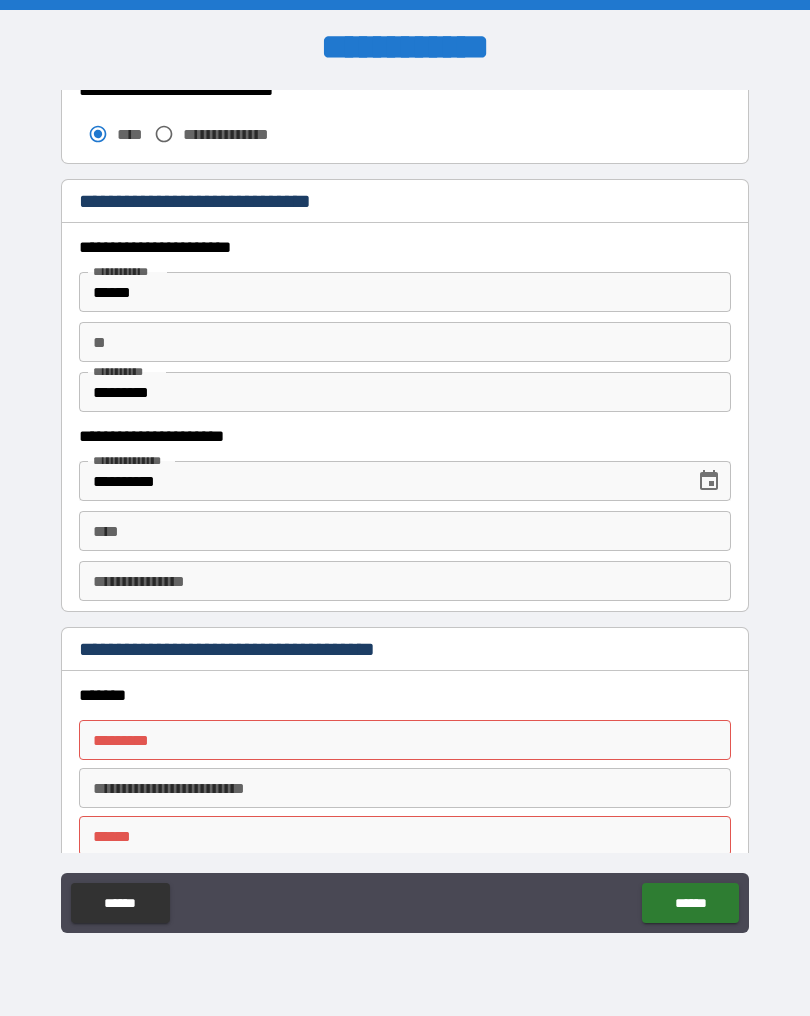 scroll, scrollTop: 1829, scrollLeft: 0, axis: vertical 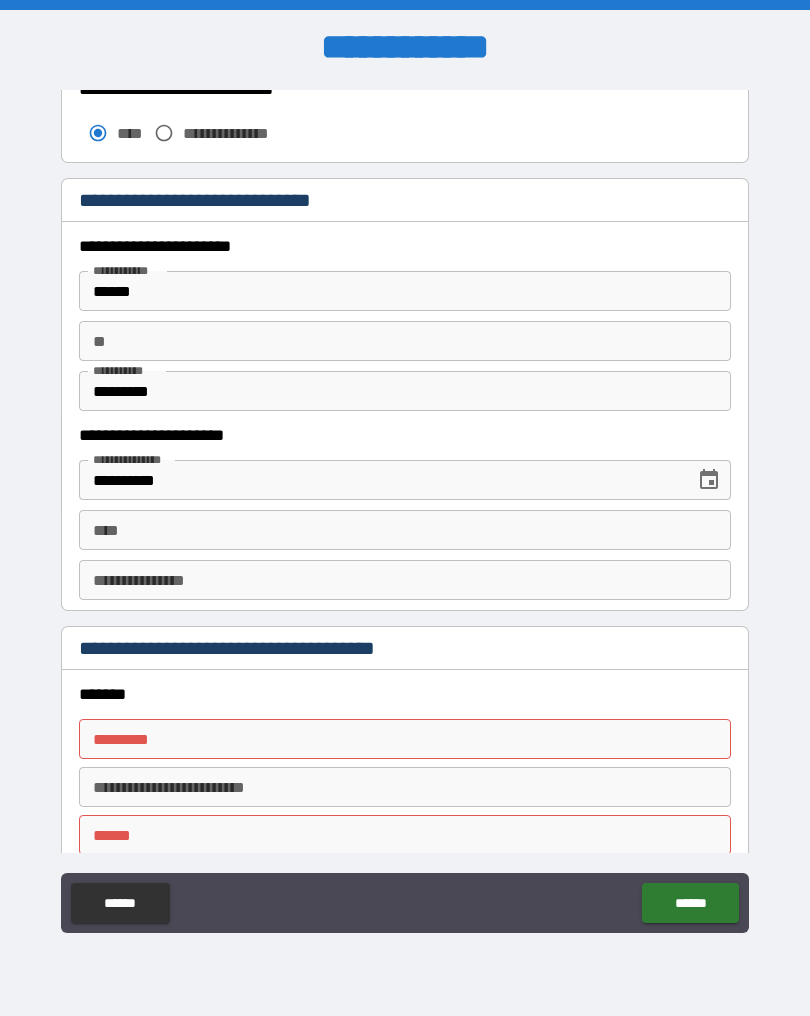click on "**** ****" at bounding box center [405, 530] 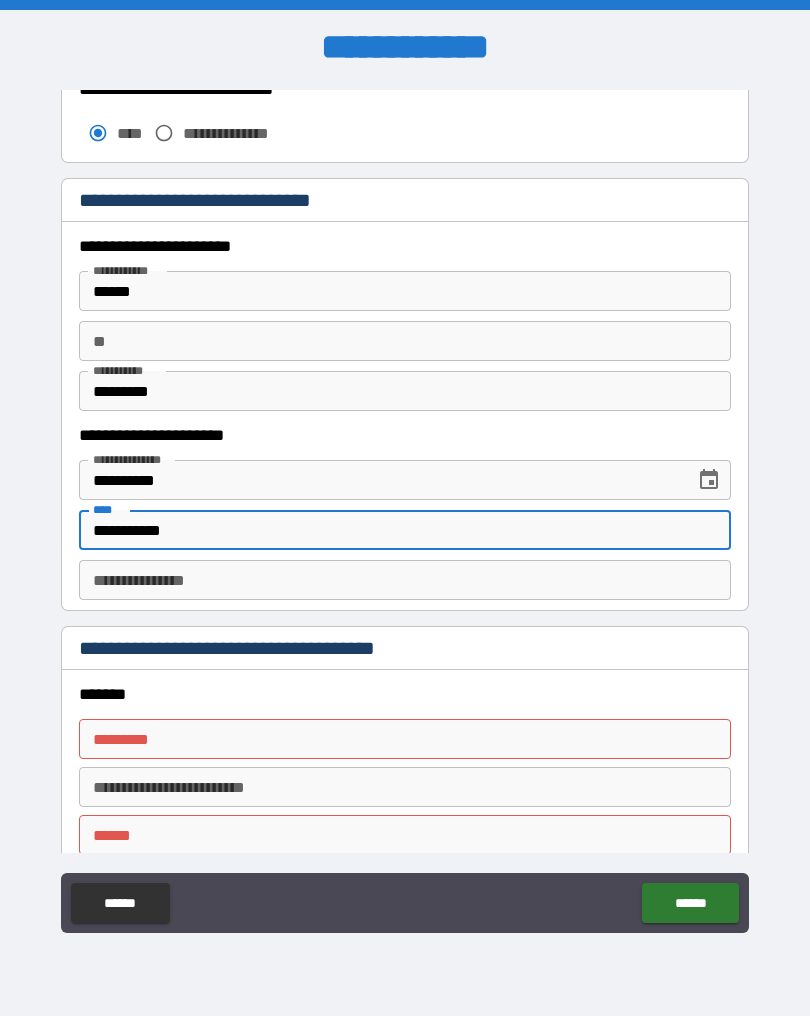 type on "**********" 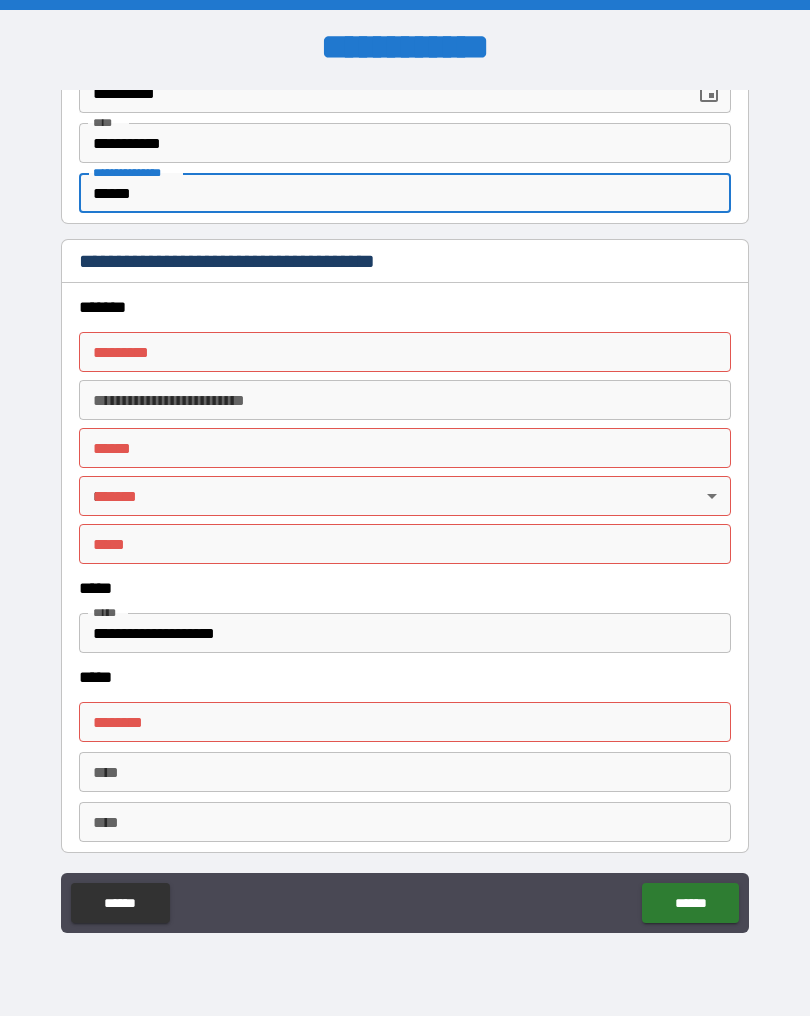 scroll, scrollTop: 2235, scrollLeft: 0, axis: vertical 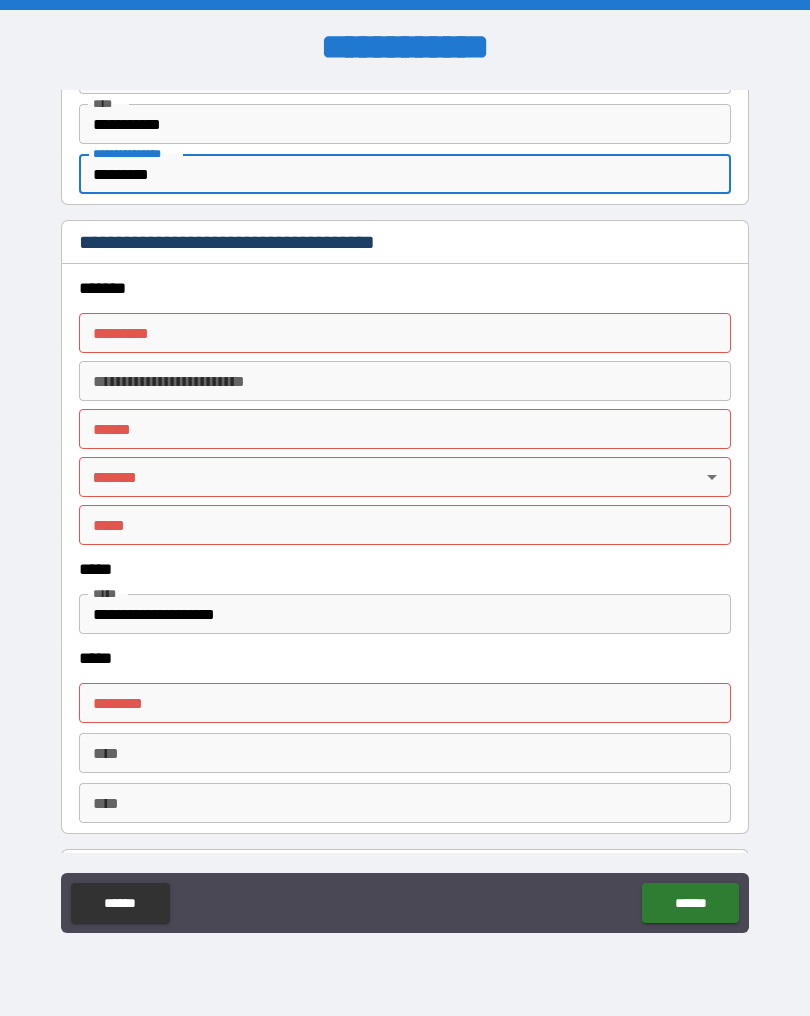 type on "*********" 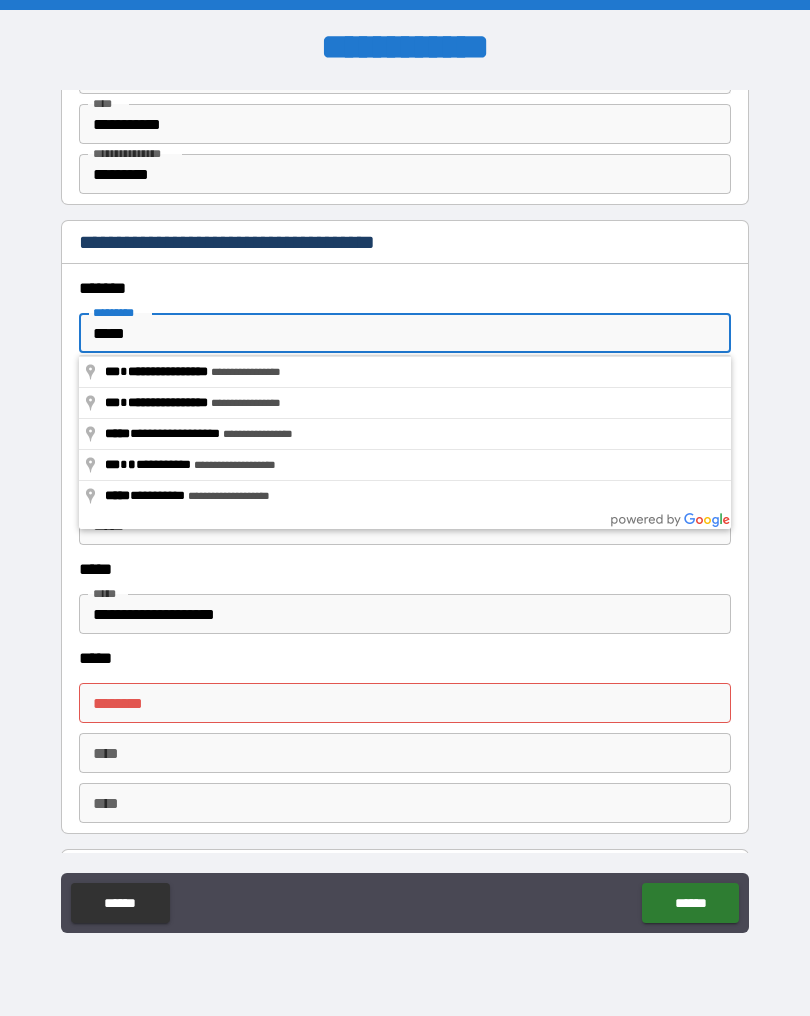 type on "**********" 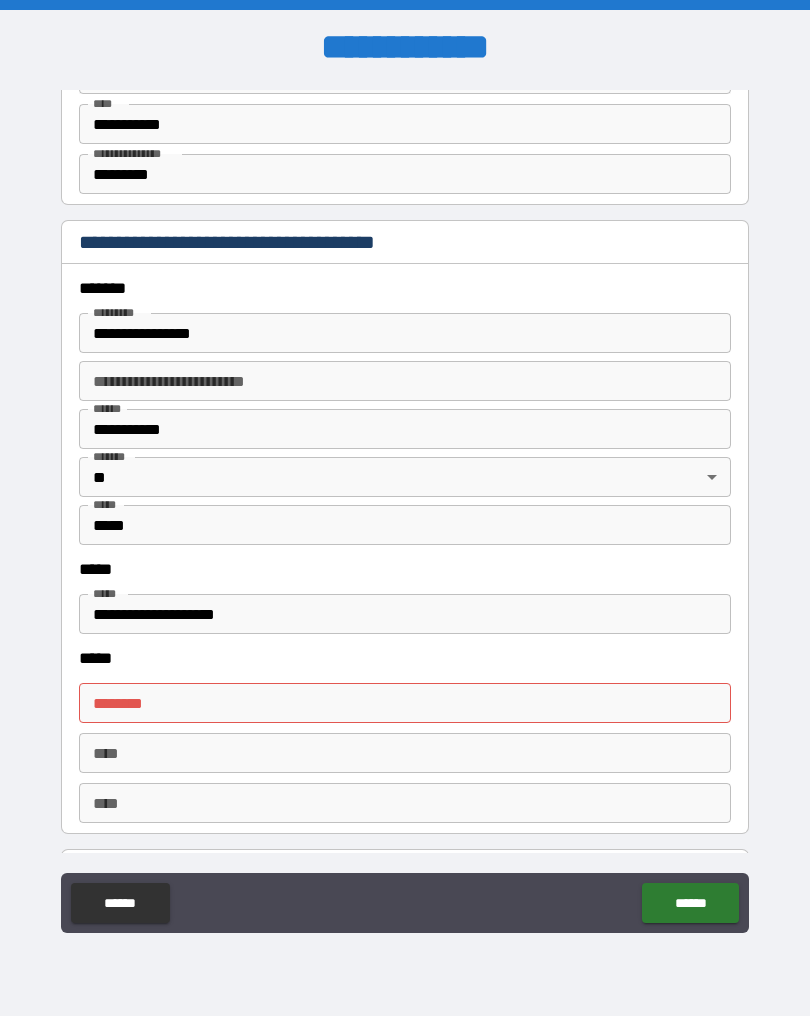 click on "******   * ******   *" at bounding box center (405, 703) 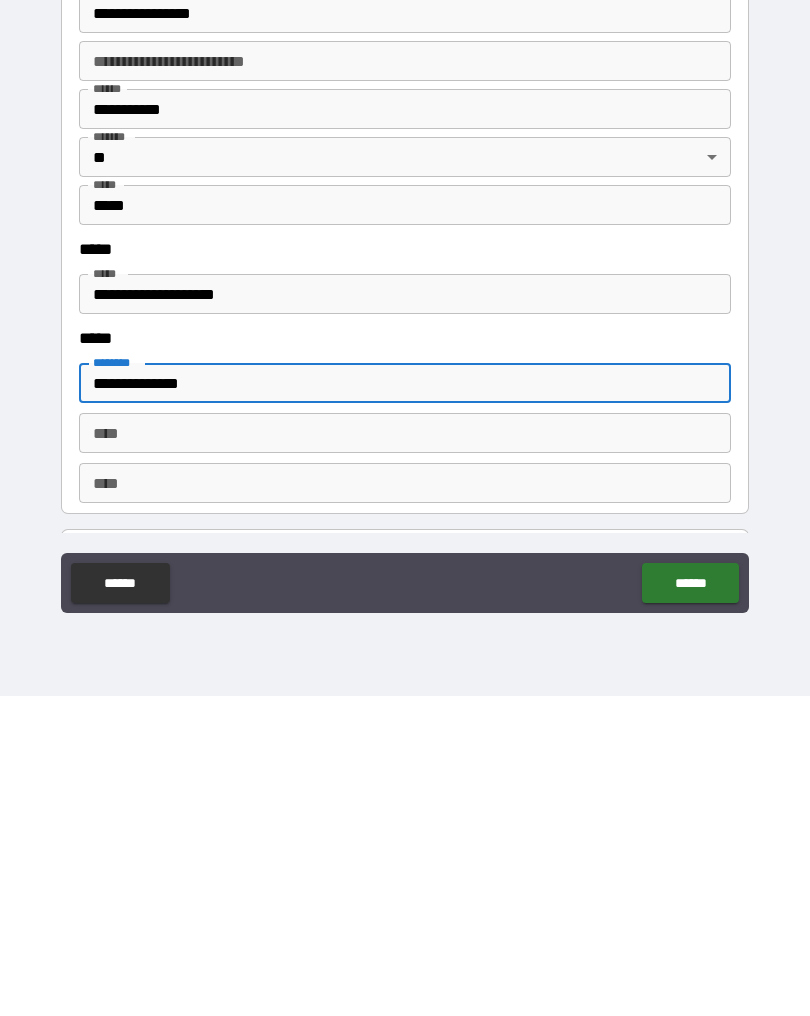 type on "**********" 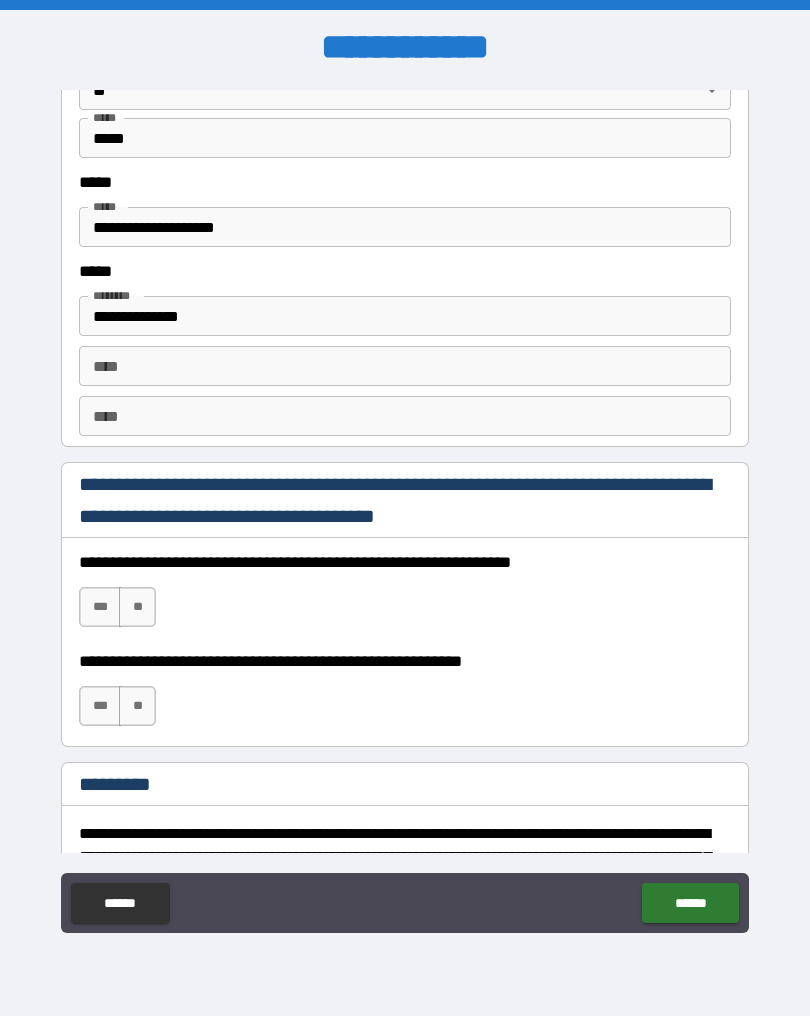 scroll, scrollTop: 2623, scrollLeft: 0, axis: vertical 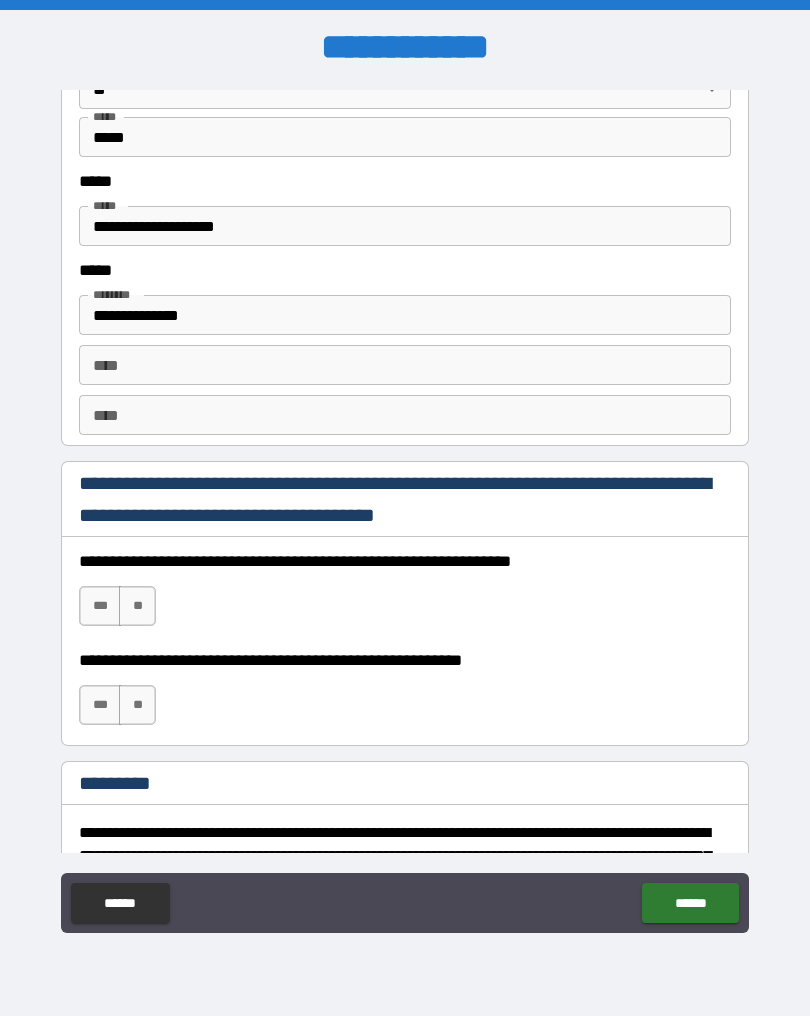 click on "***" at bounding box center [100, 606] 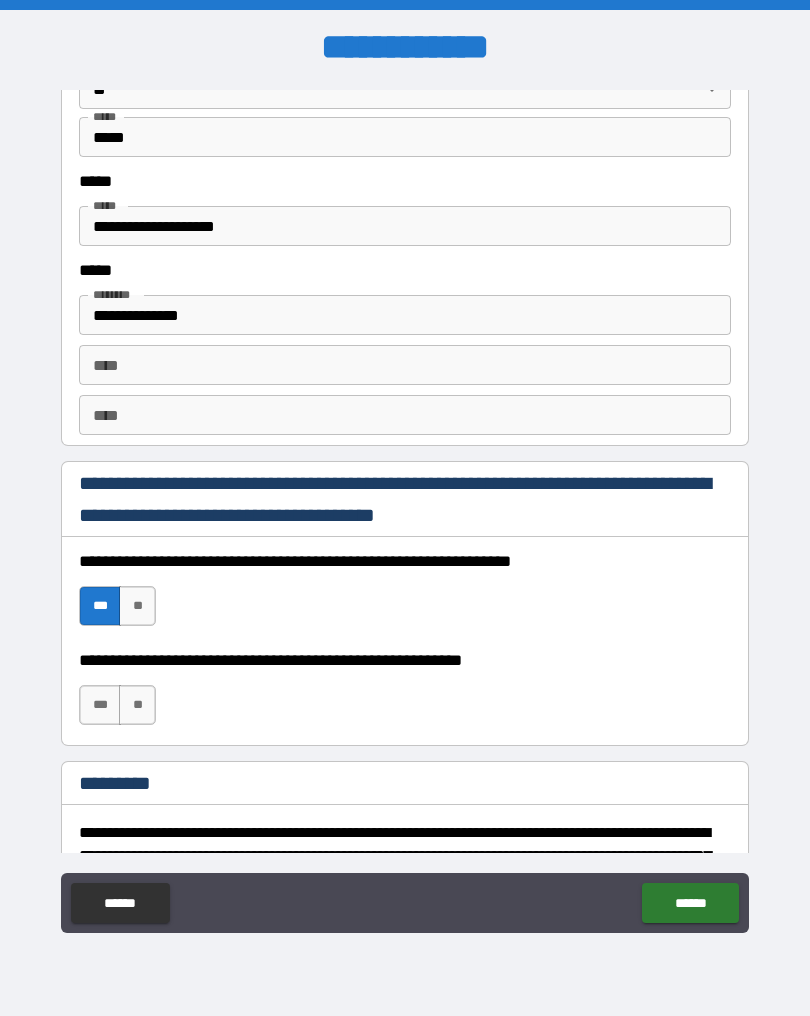 click on "***" at bounding box center [100, 705] 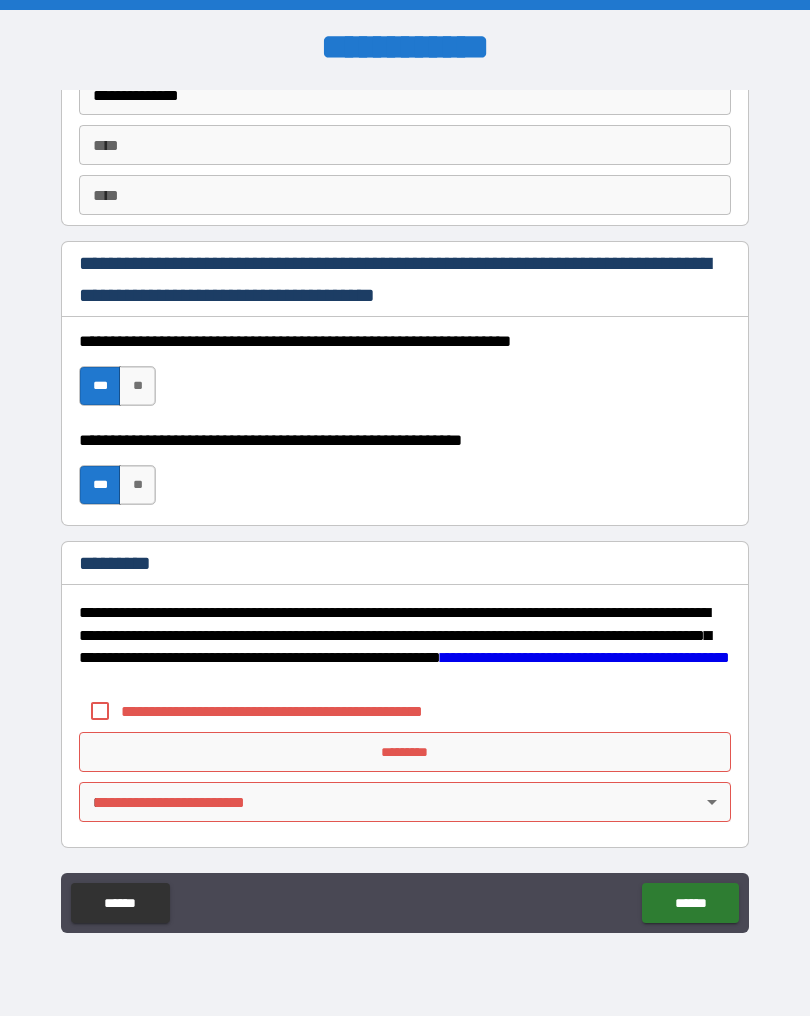 scroll, scrollTop: 2843, scrollLeft: 0, axis: vertical 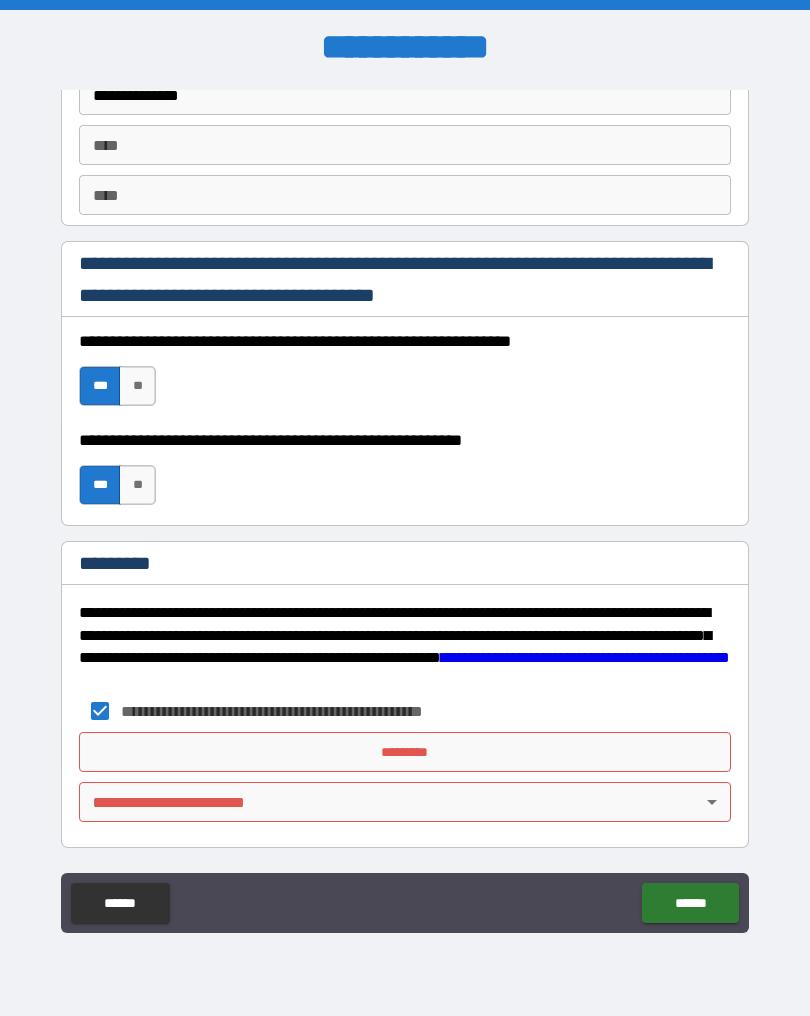 click on "*********" at bounding box center (405, 752) 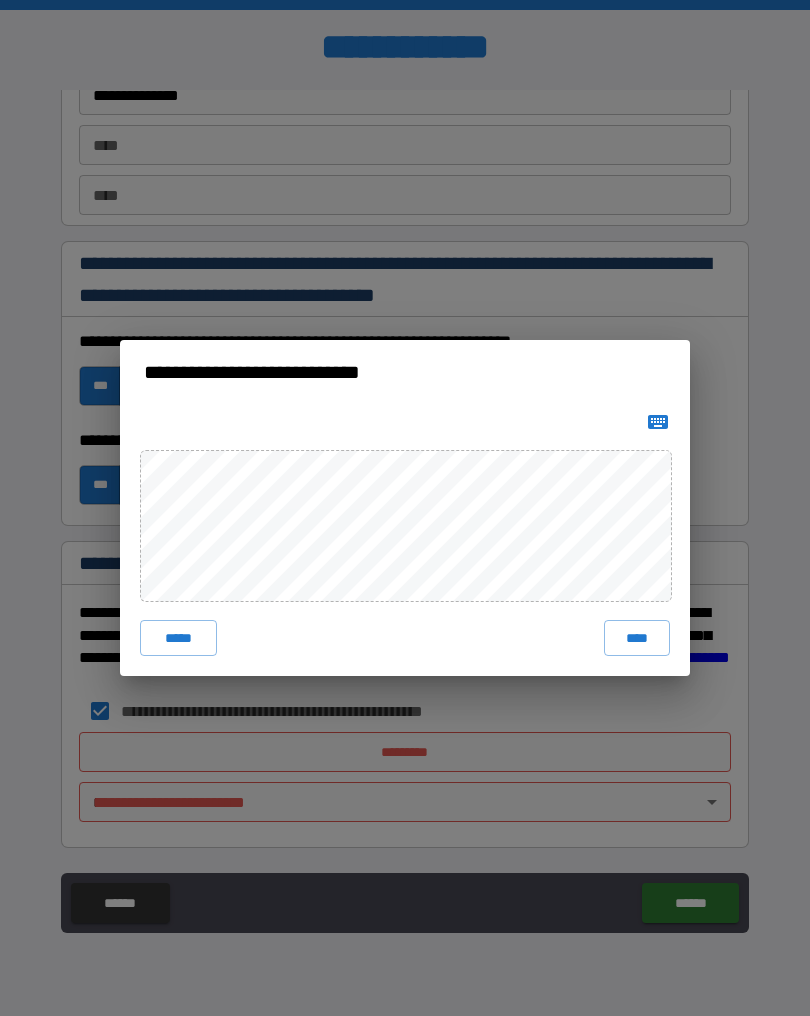 click on "****" at bounding box center (637, 638) 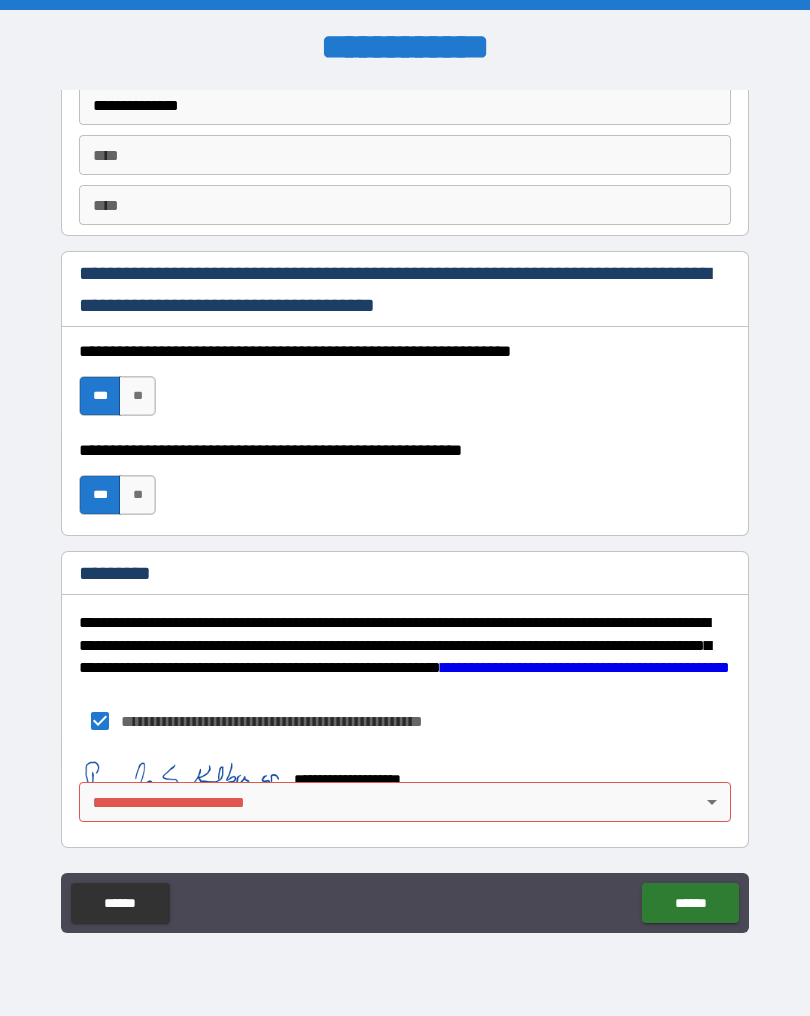scroll, scrollTop: 2833, scrollLeft: 0, axis: vertical 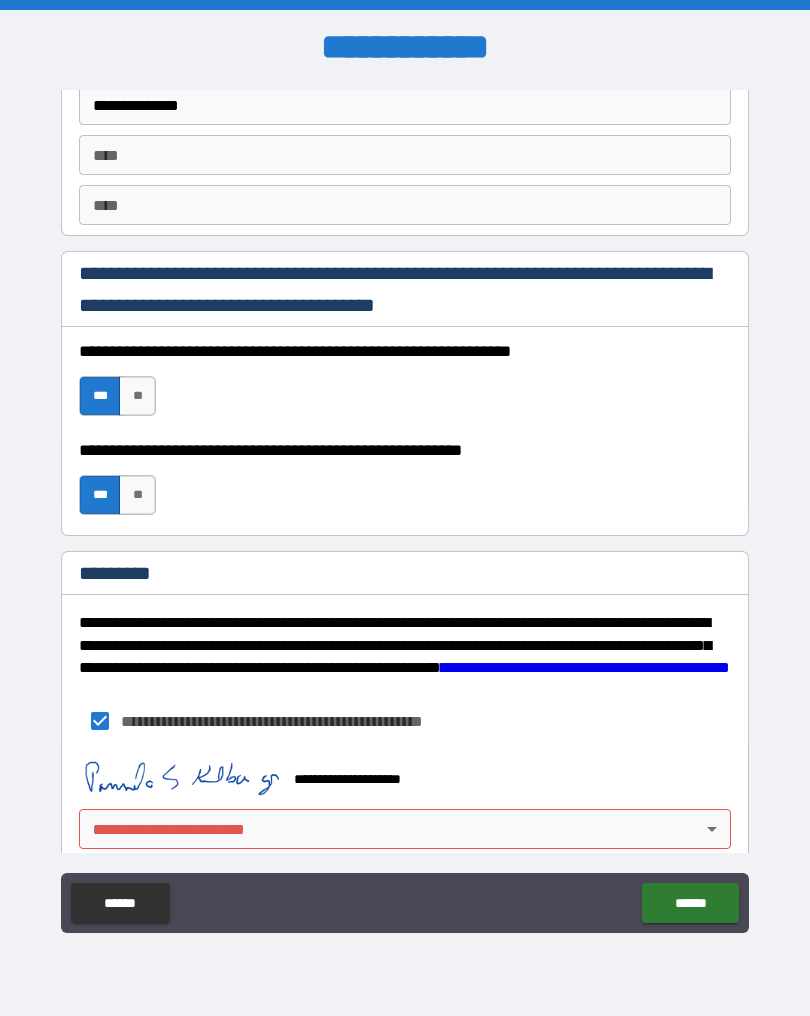 click on "**********" at bounding box center [405, 508] 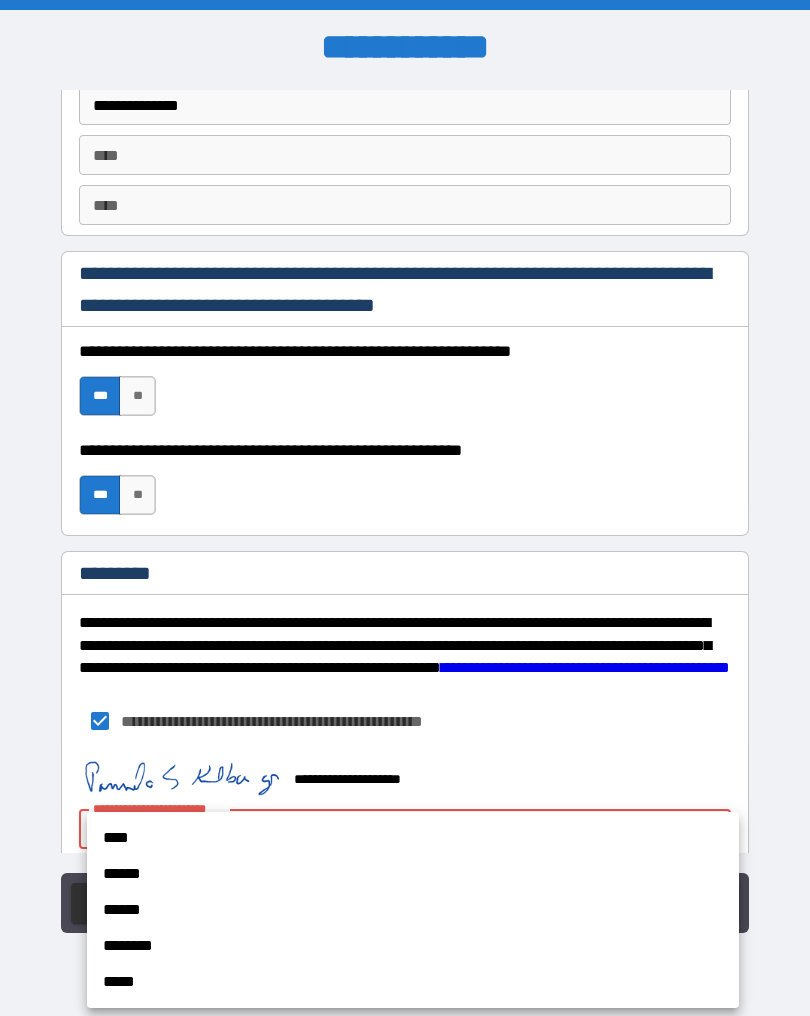 click on "****" at bounding box center (413, 838) 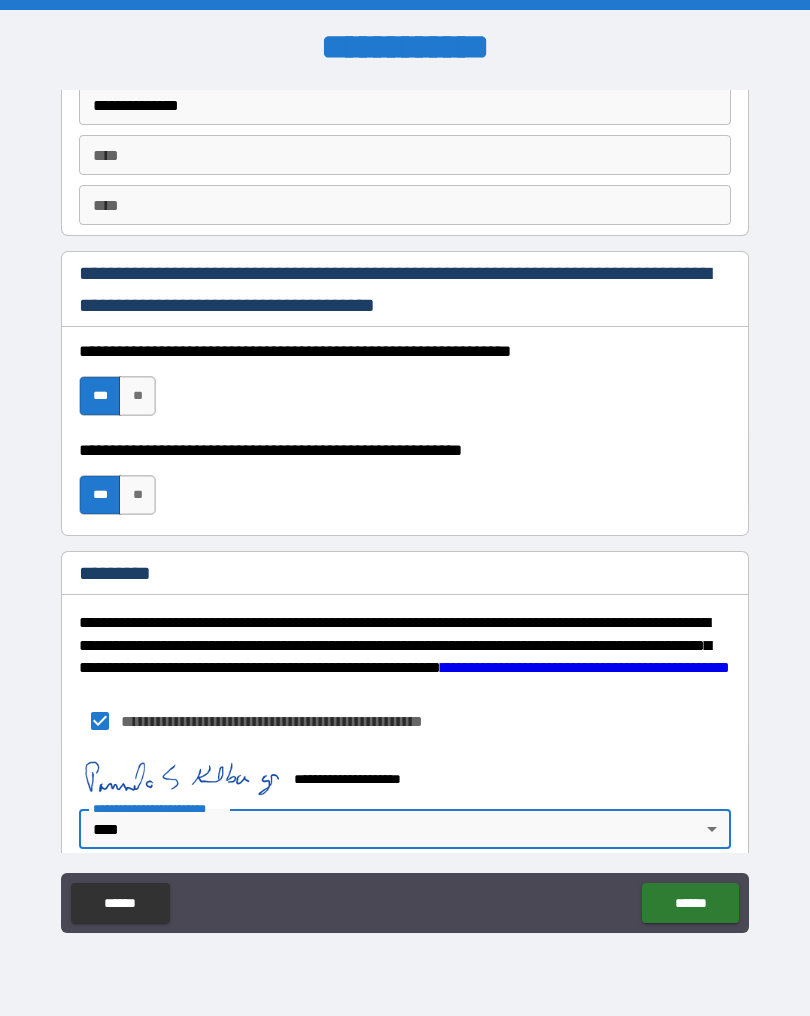 type on "*" 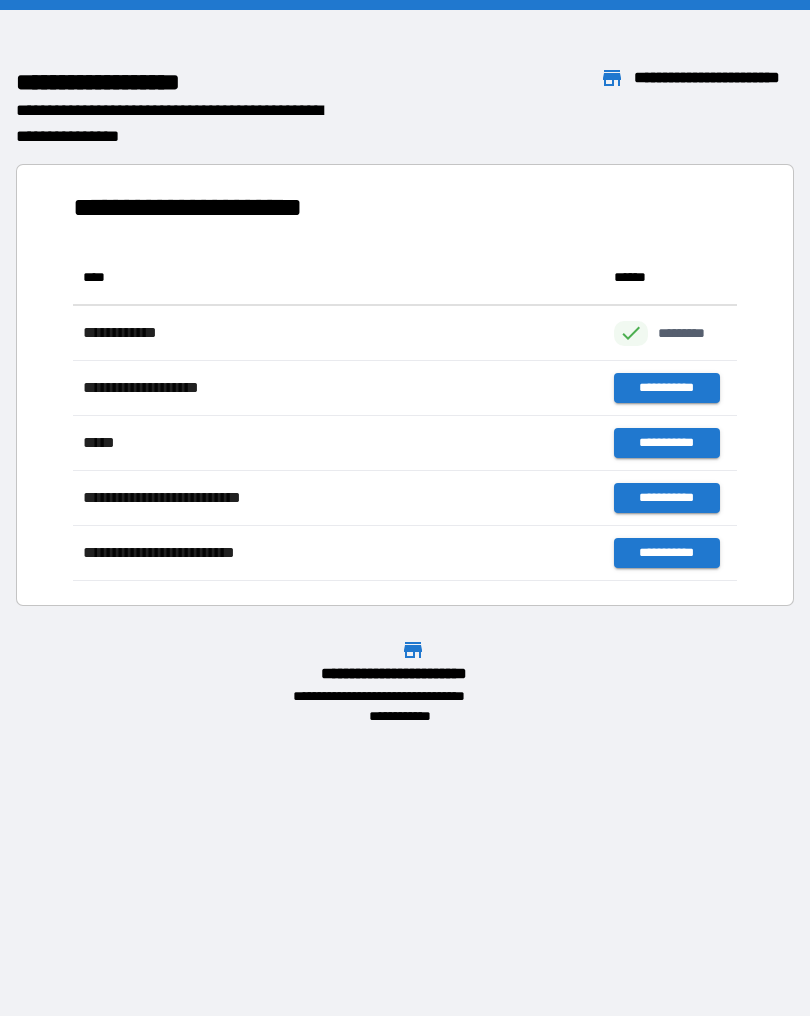 scroll, scrollTop: 1, scrollLeft: 1, axis: both 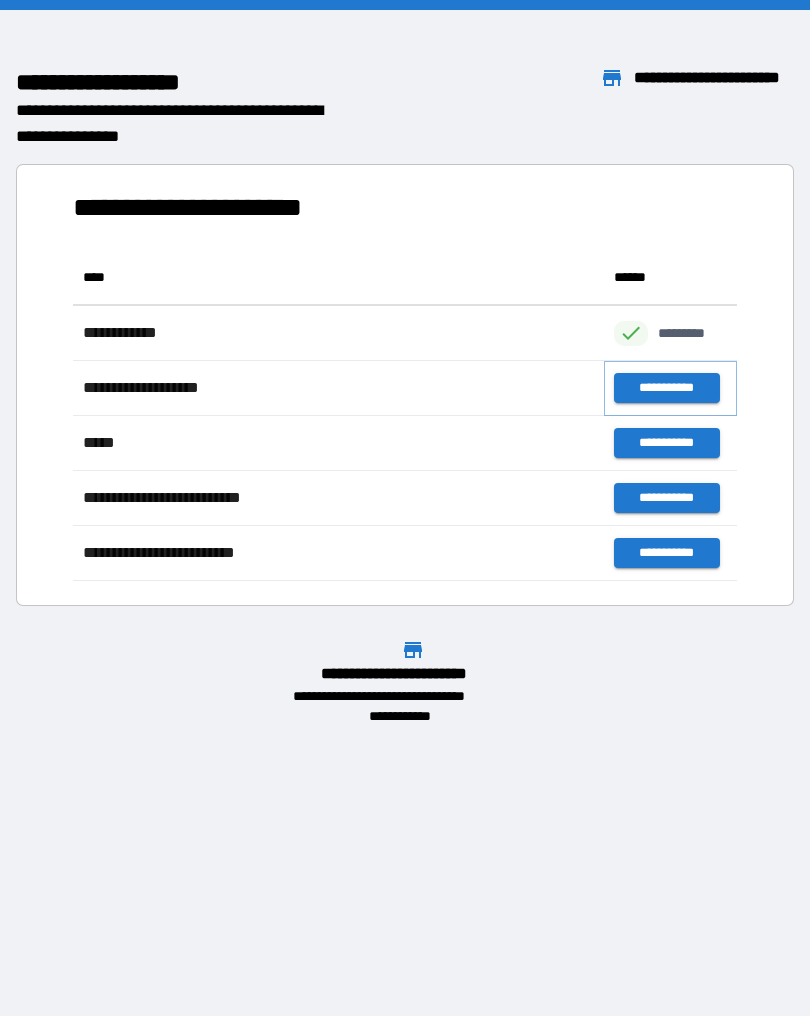 click on "**********" at bounding box center [666, 388] 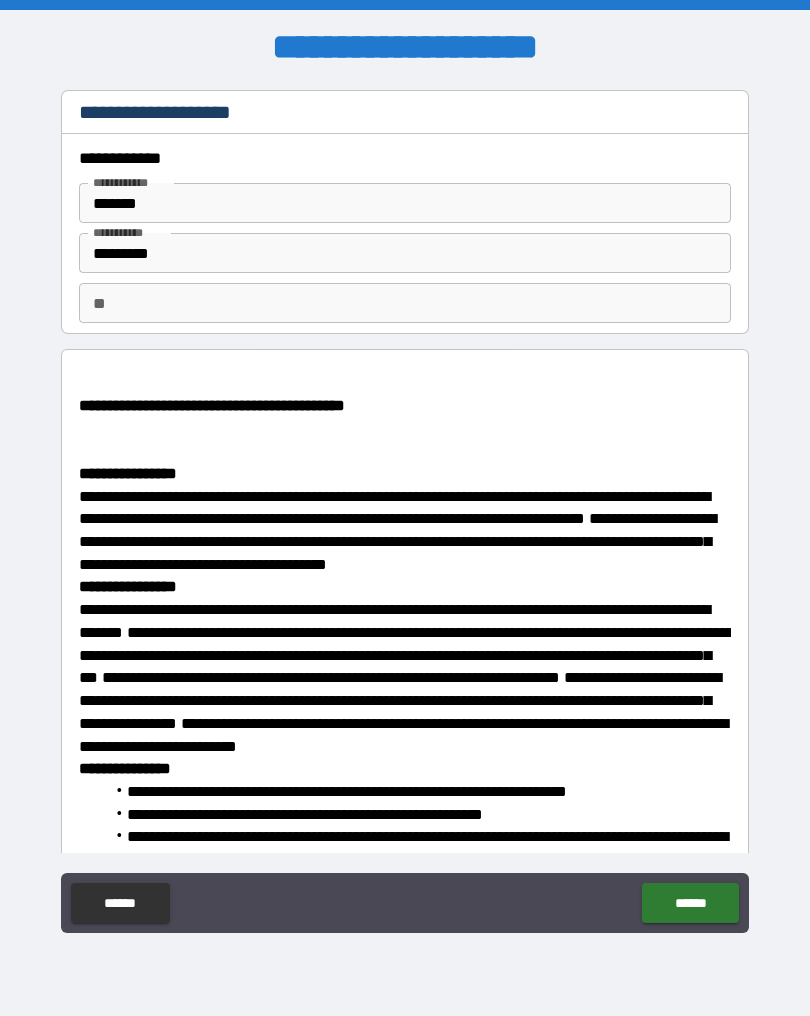 click on "**" at bounding box center [405, 303] 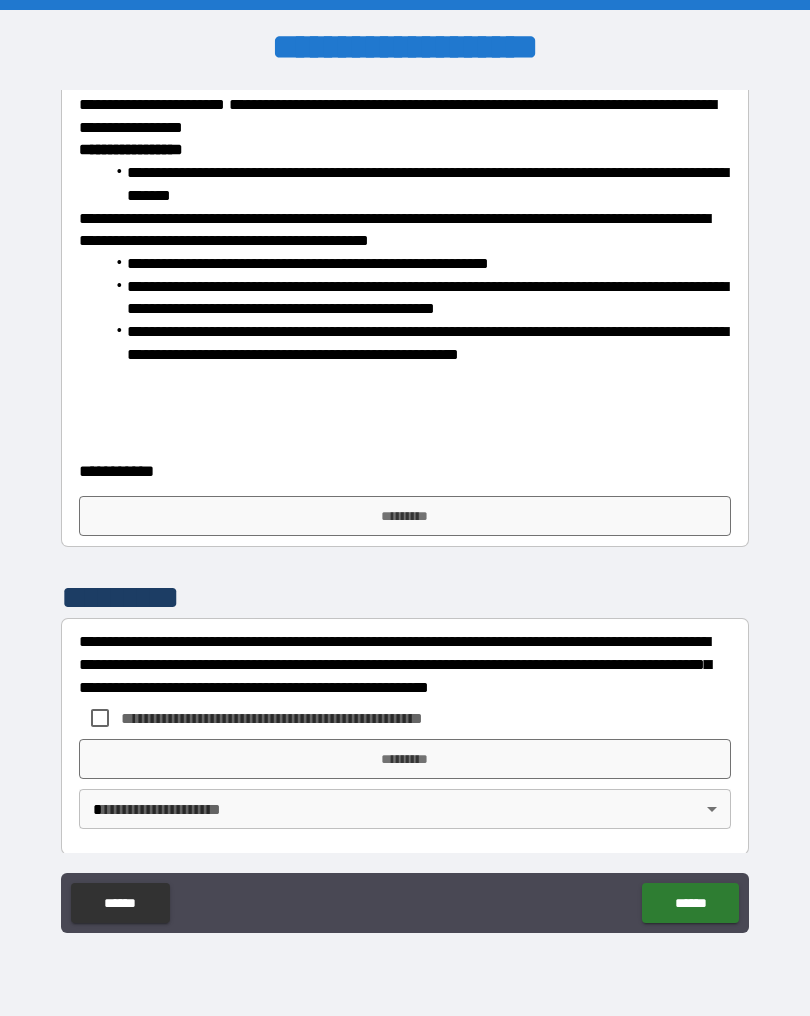 scroll, scrollTop: 846, scrollLeft: 0, axis: vertical 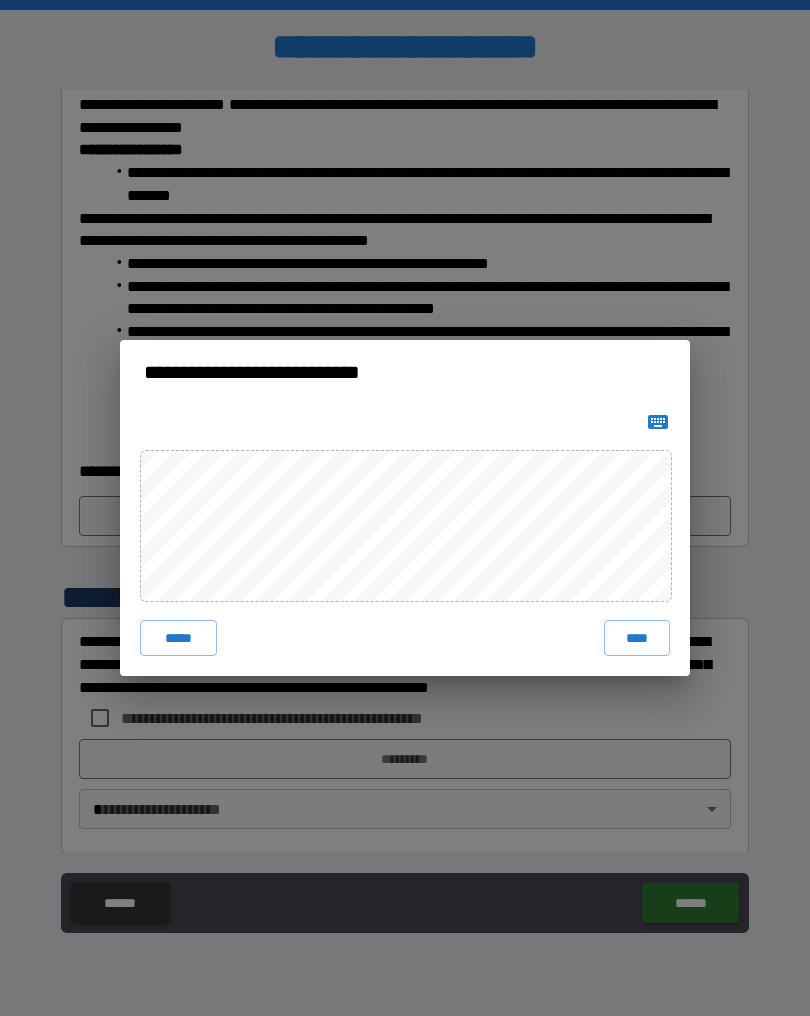 click on "****" at bounding box center [637, 638] 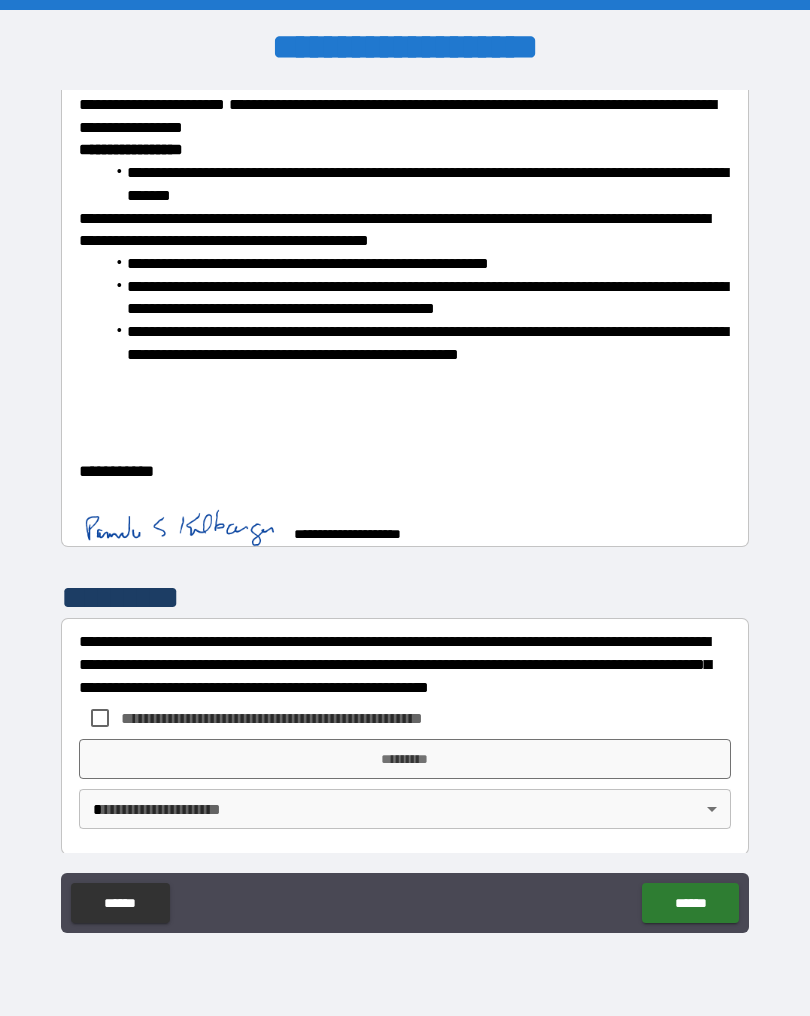 scroll, scrollTop: 836, scrollLeft: 0, axis: vertical 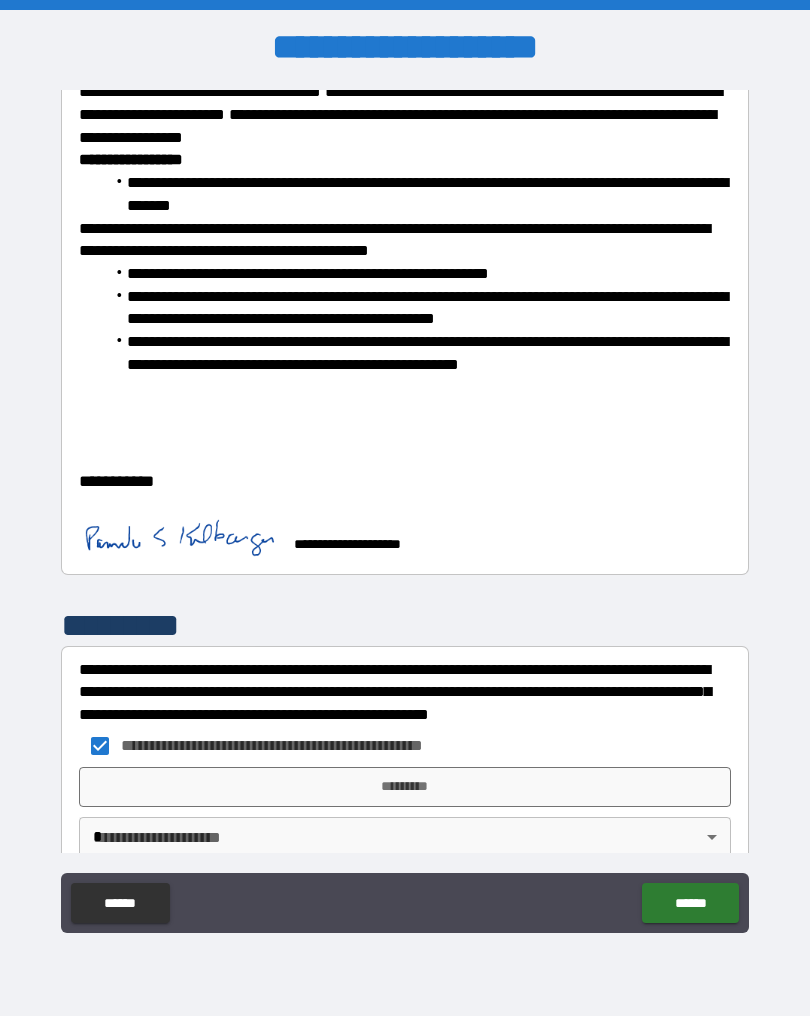 click on "*********" at bounding box center (405, 787) 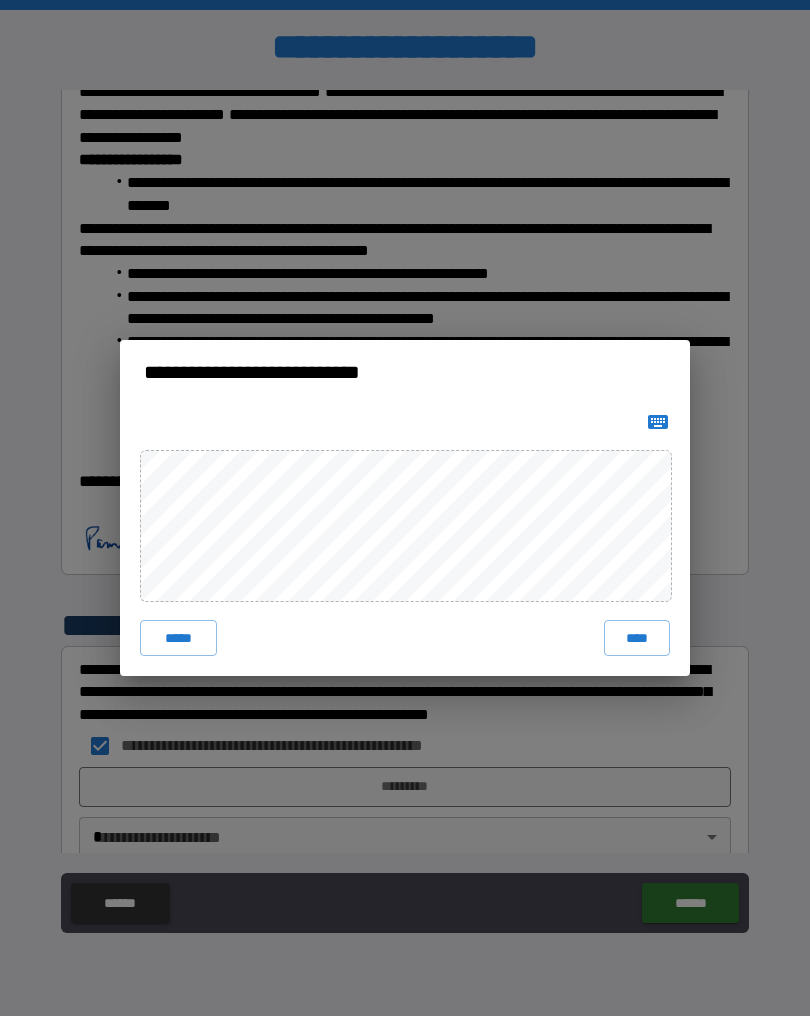 click on "****" at bounding box center (637, 638) 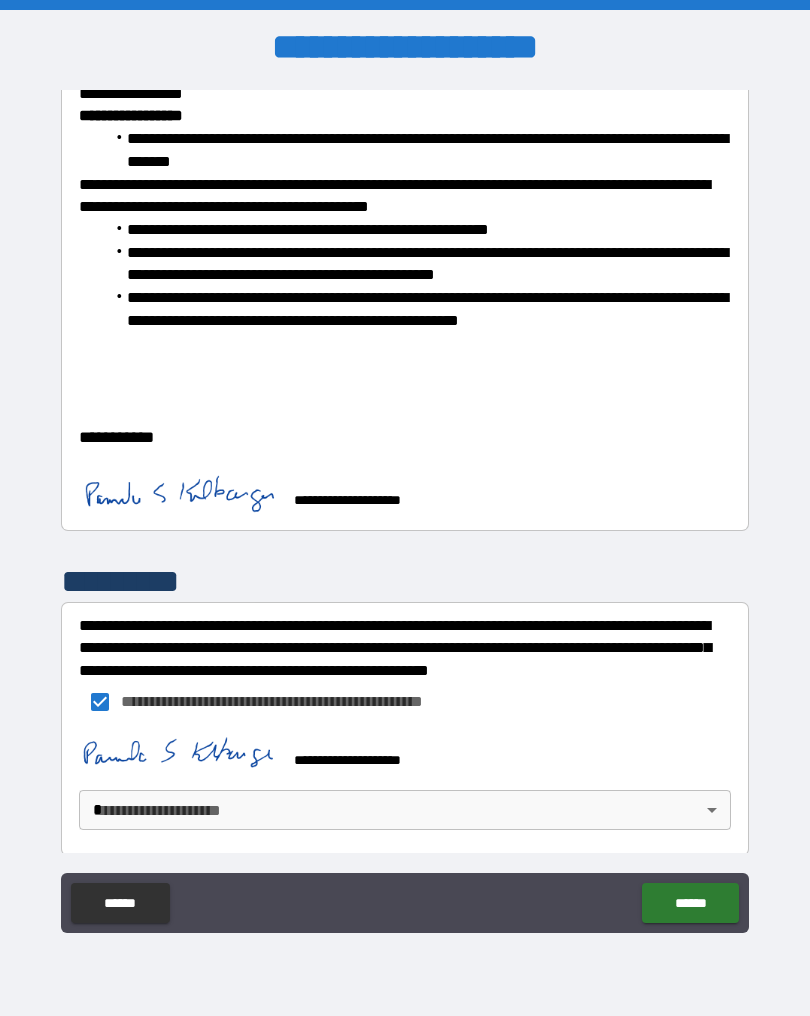 scroll, scrollTop: 880, scrollLeft: 0, axis: vertical 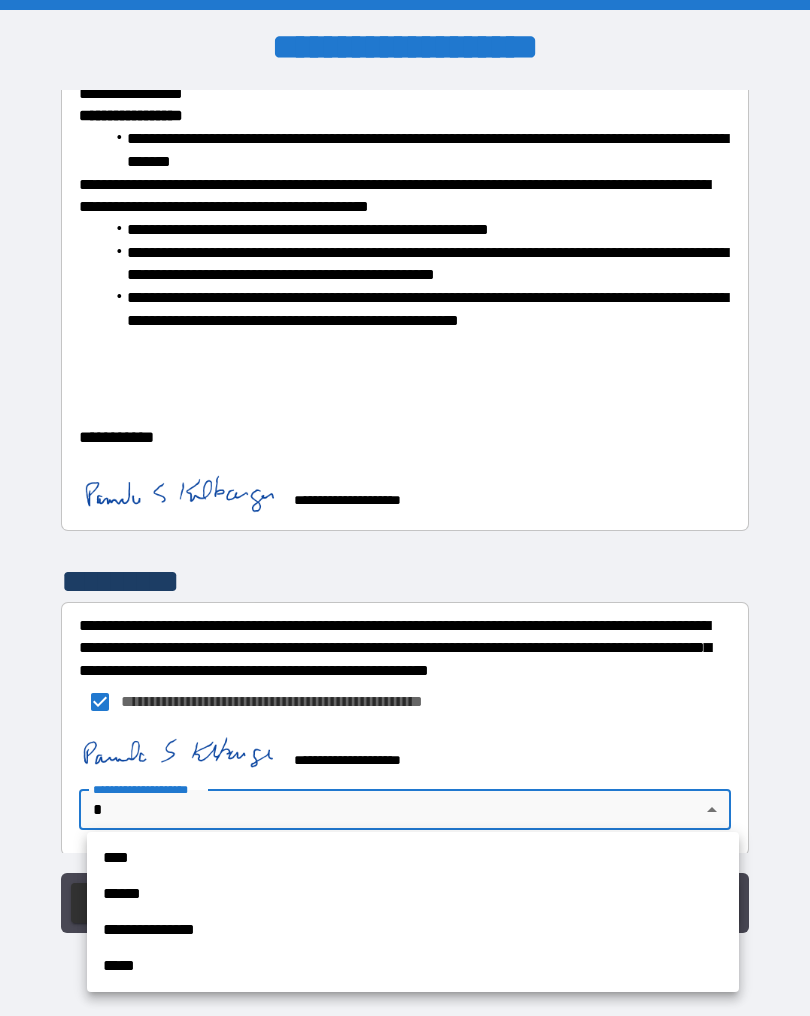 click on "****" at bounding box center [413, 858] 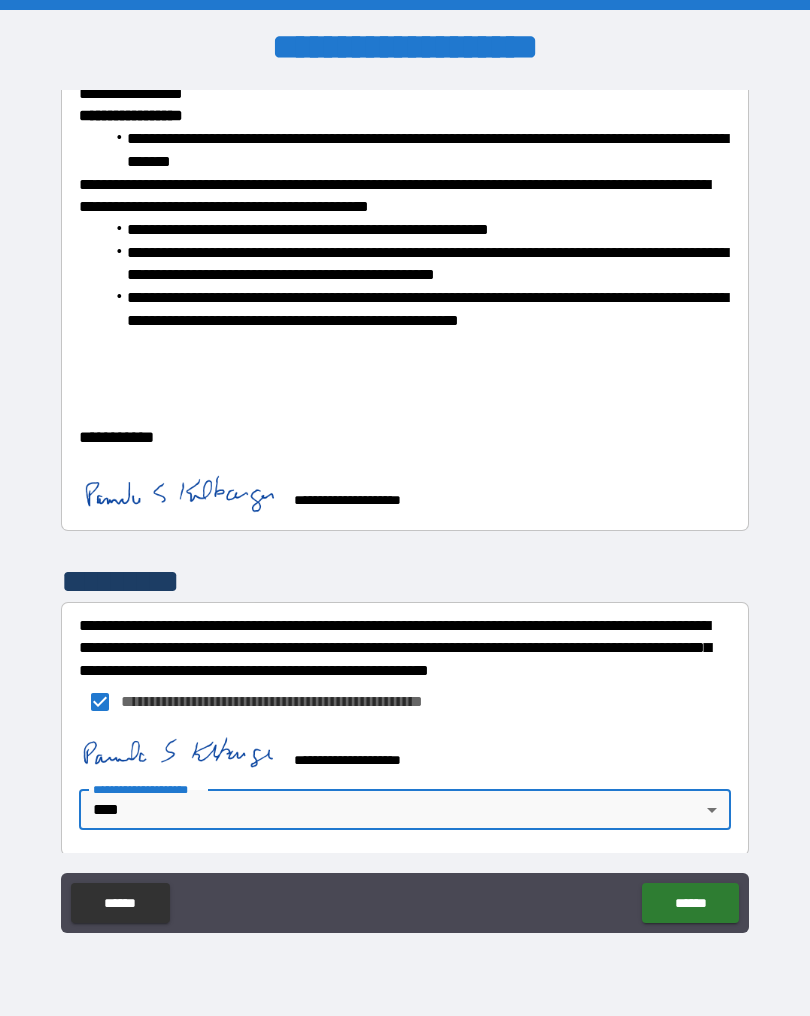 click on "******" at bounding box center (690, 903) 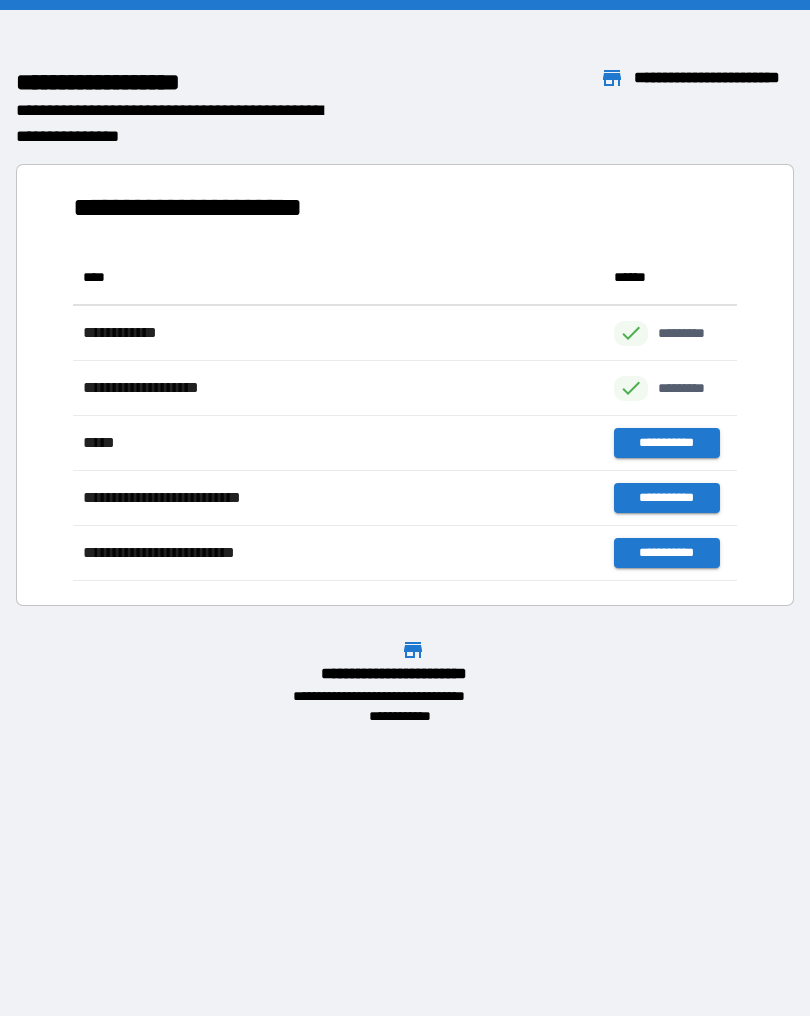 scroll, scrollTop: 1, scrollLeft: 1, axis: both 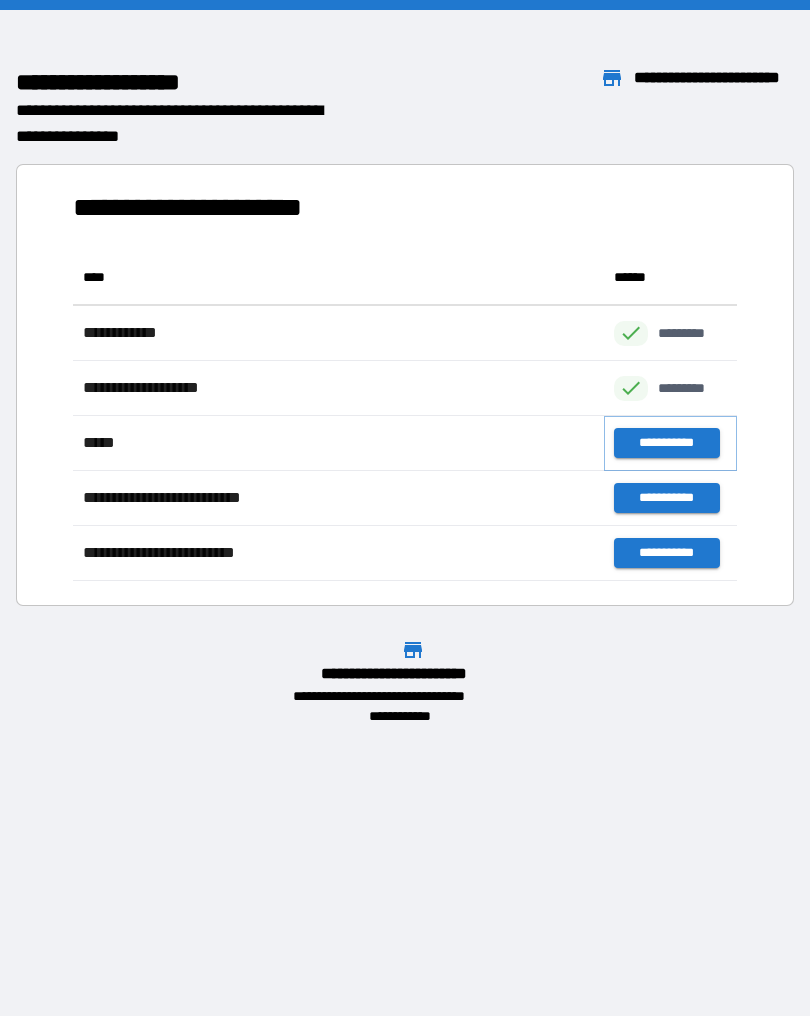 click on "**********" at bounding box center [666, 443] 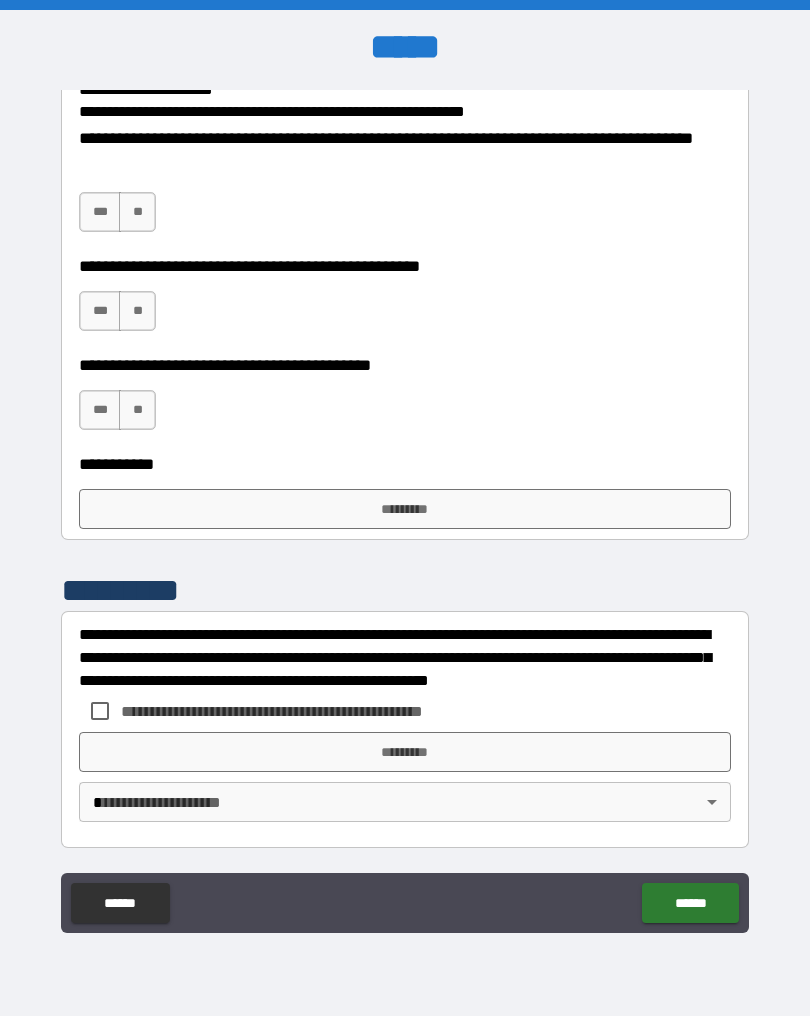 scroll, scrollTop: 3107, scrollLeft: 0, axis: vertical 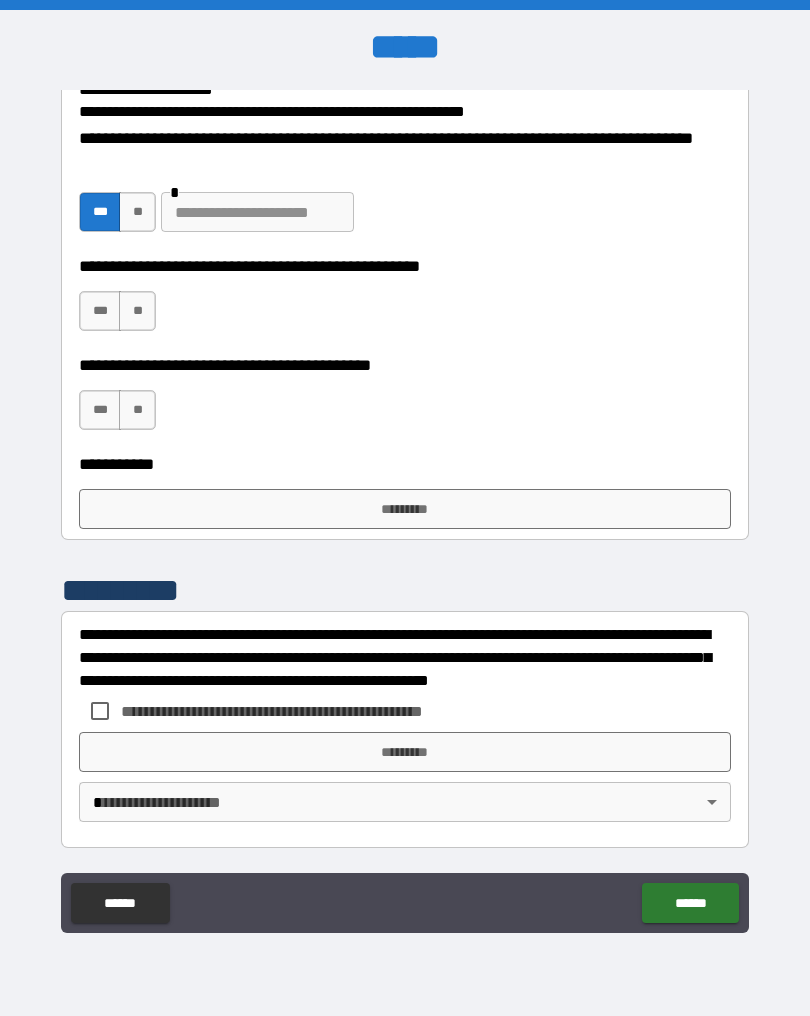click on "***" at bounding box center [100, 311] 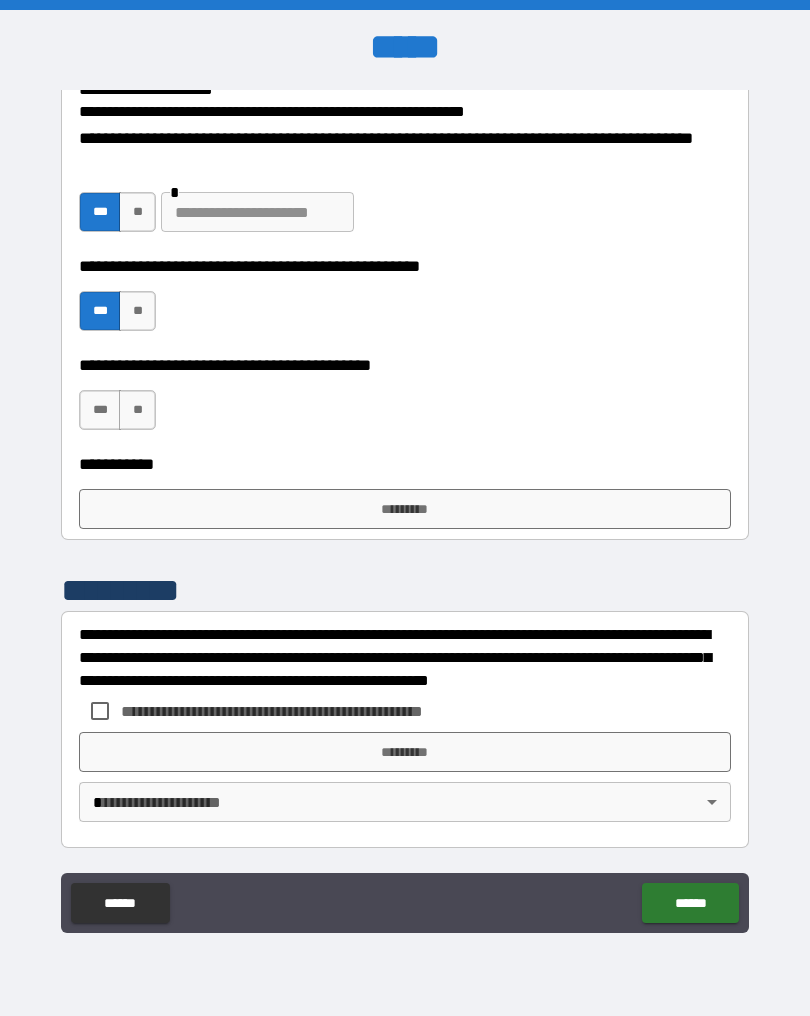 click on "***" at bounding box center (100, 410) 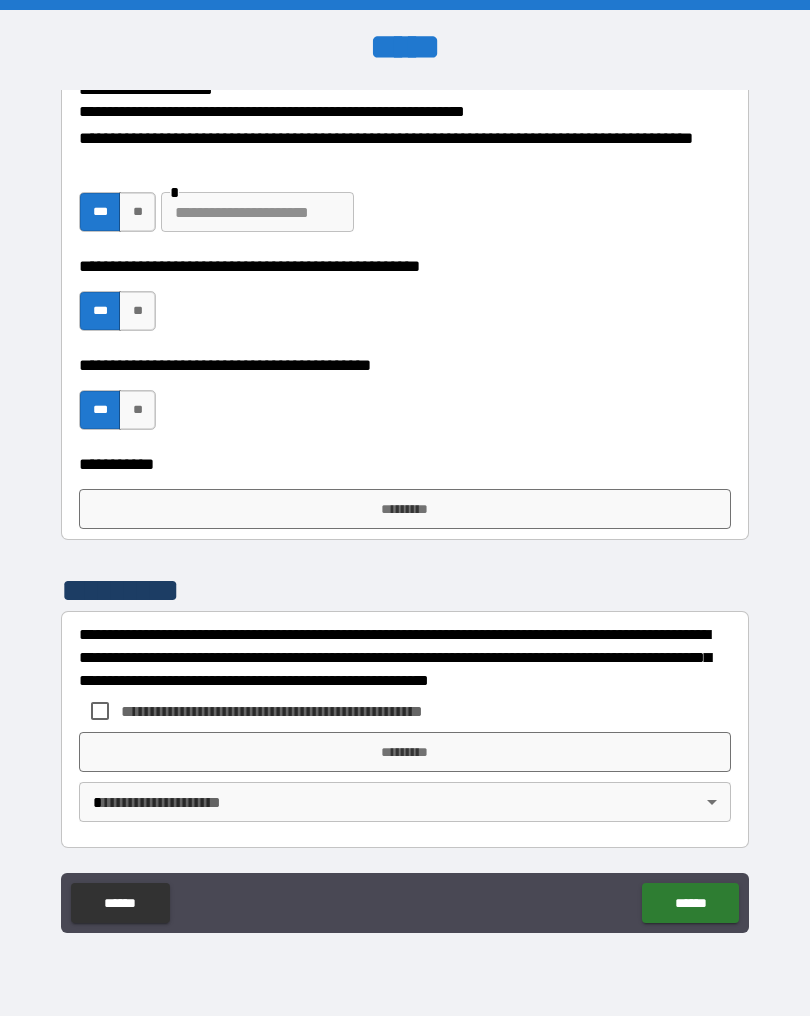 click on "*********" at bounding box center (405, 509) 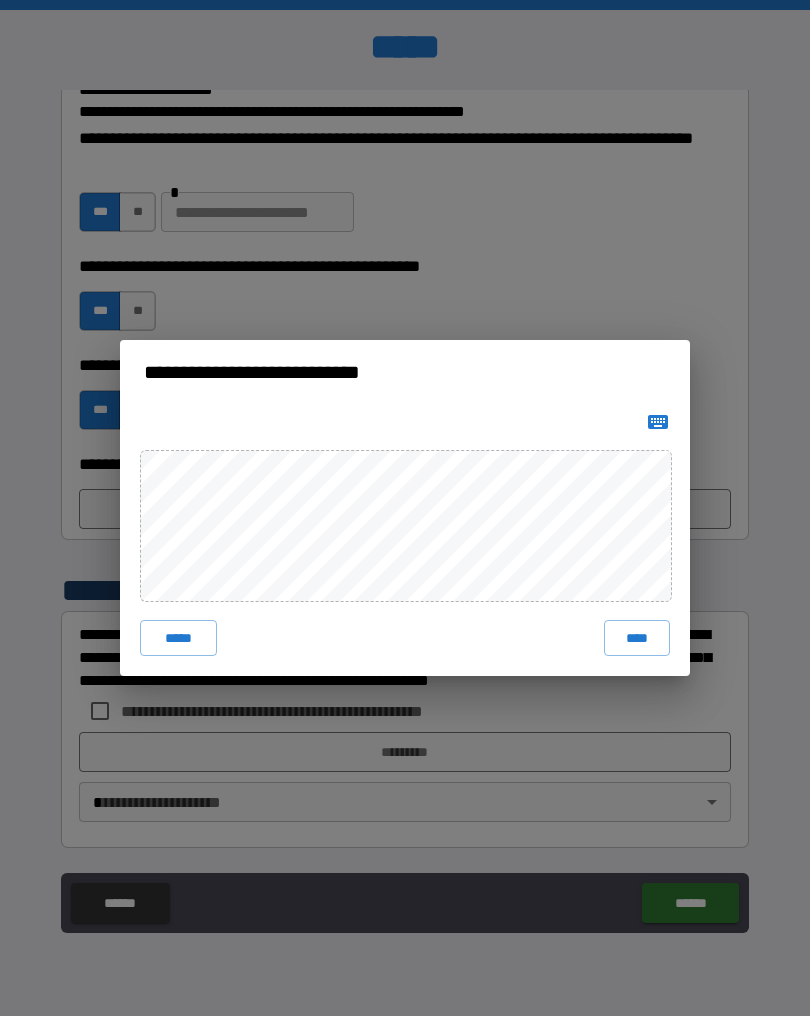 click on "****" at bounding box center [637, 638] 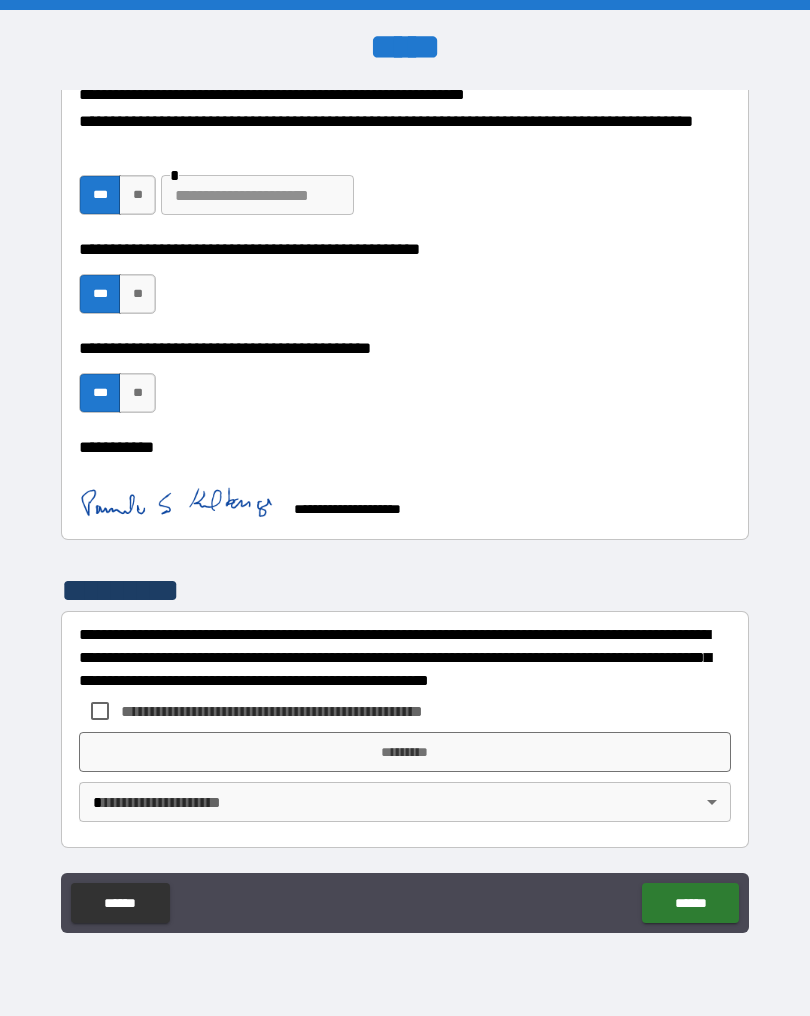 click on "**********" at bounding box center (405, 447) 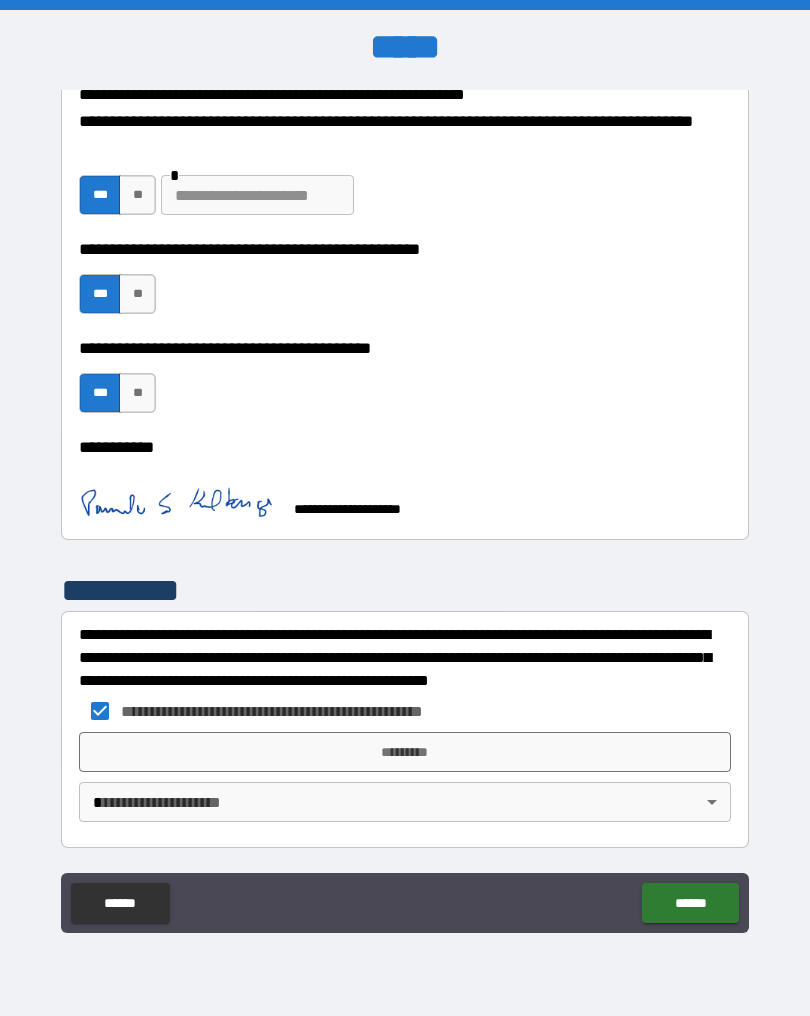 click on "*********" at bounding box center [405, 752] 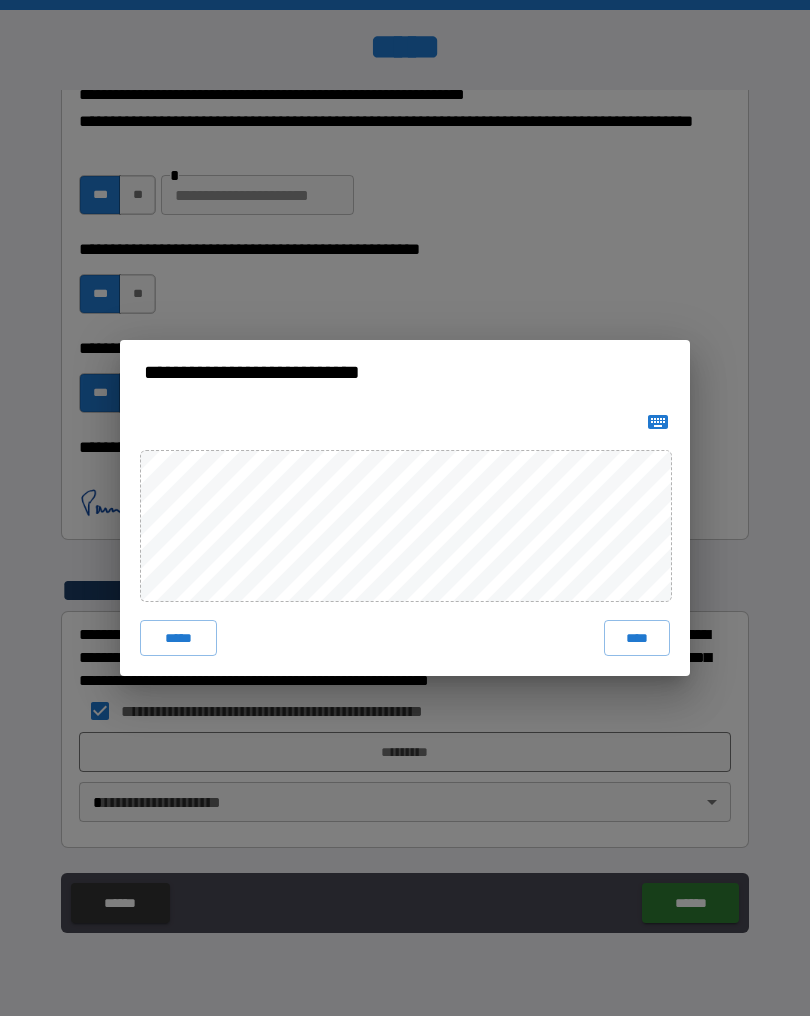 click on "****" at bounding box center [637, 638] 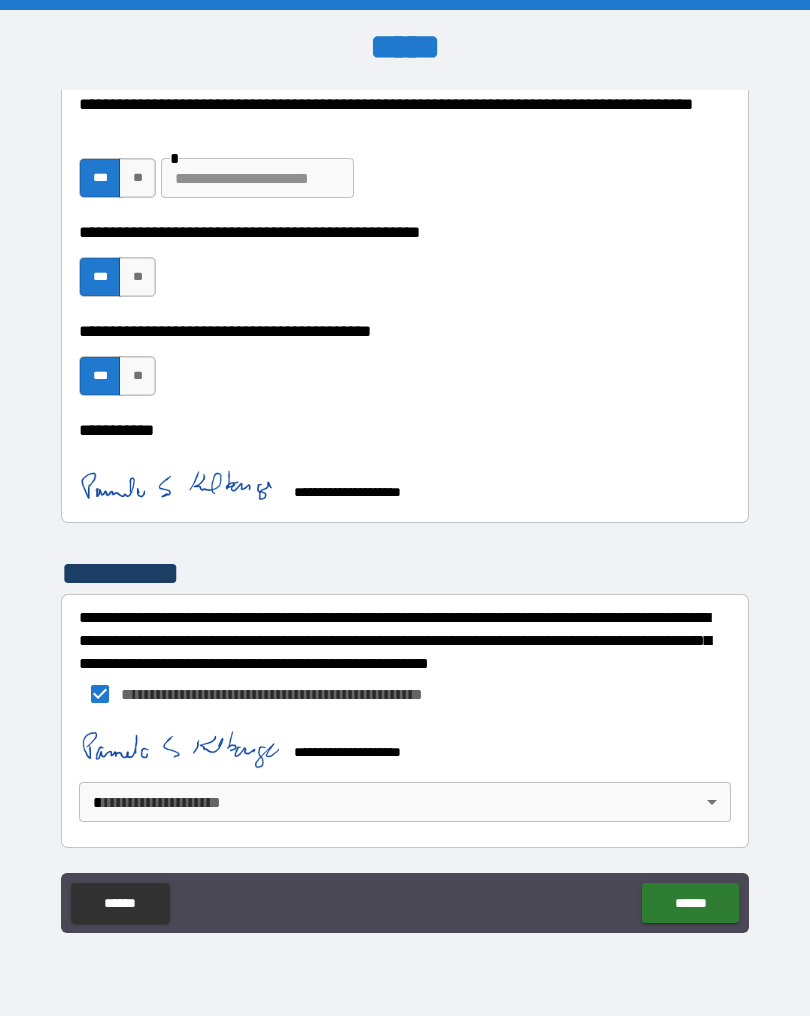 click on "**********" at bounding box center (405, 508) 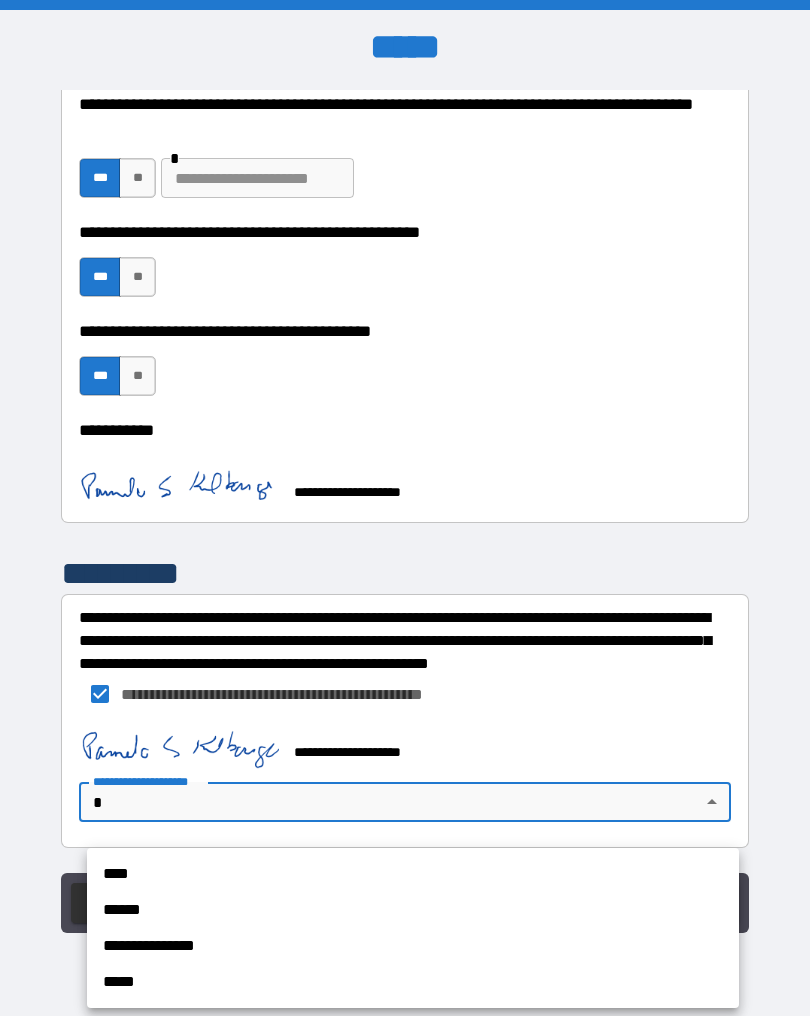 click on "****" at bounding box center (413, 874) 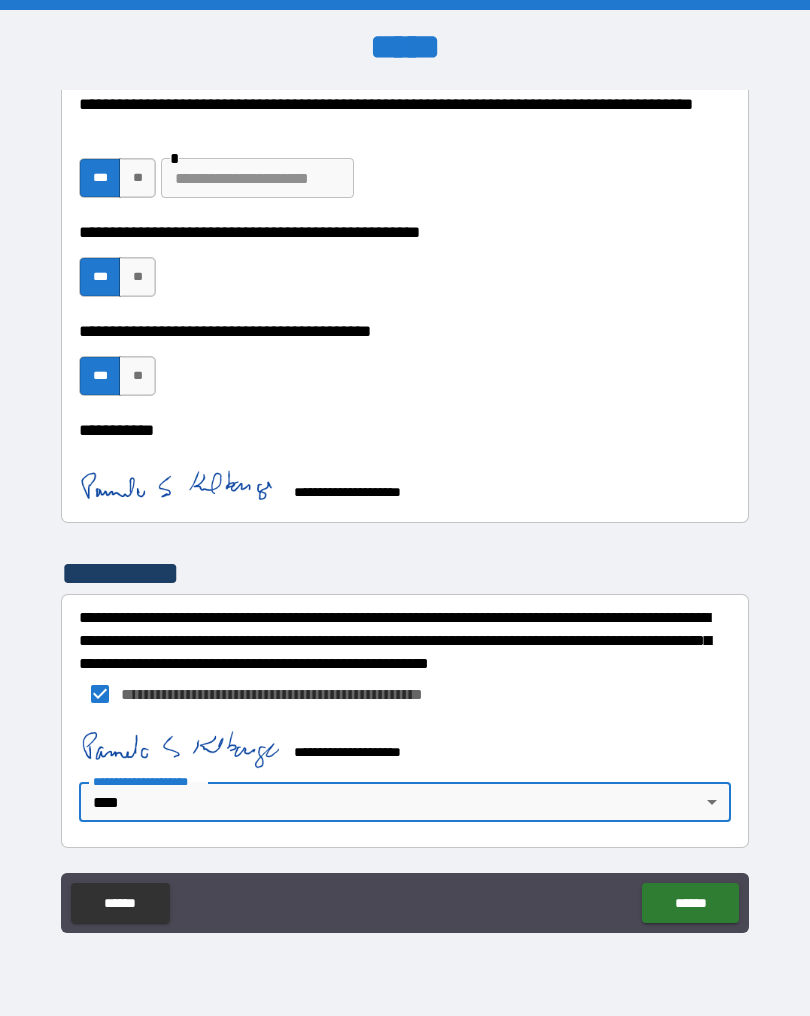 click on "******" at bounding box center [690, 903] 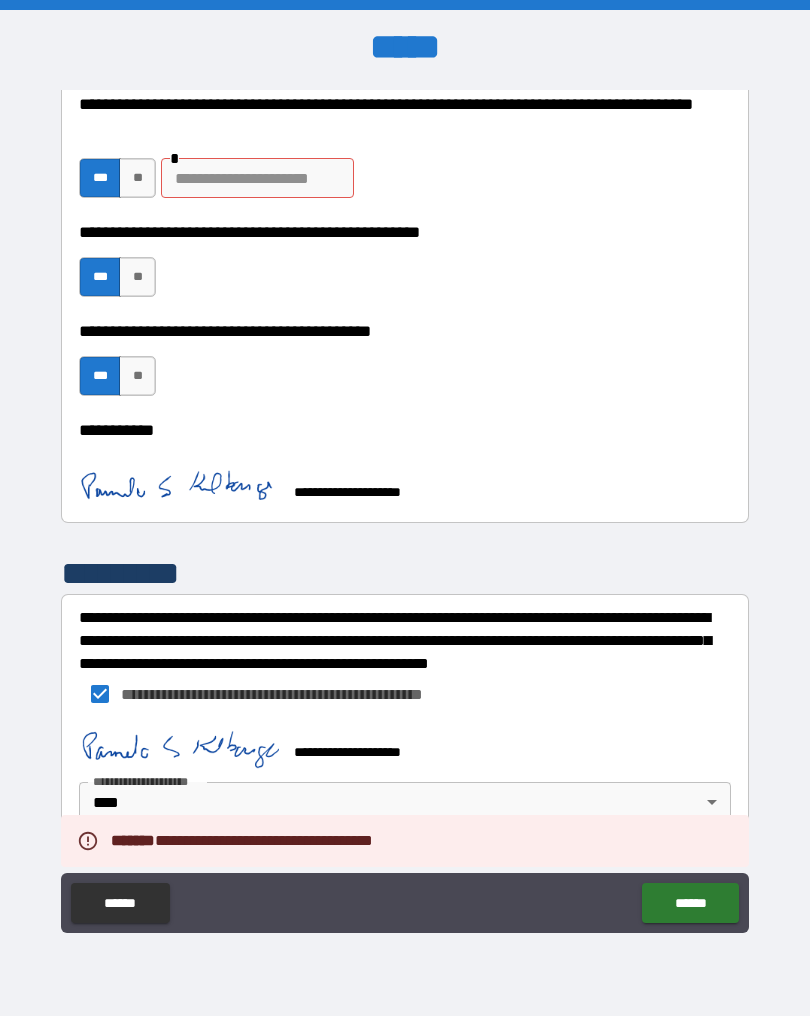 scroll, scrollTop: 3390, scrollLeft: 0, axis: vertical 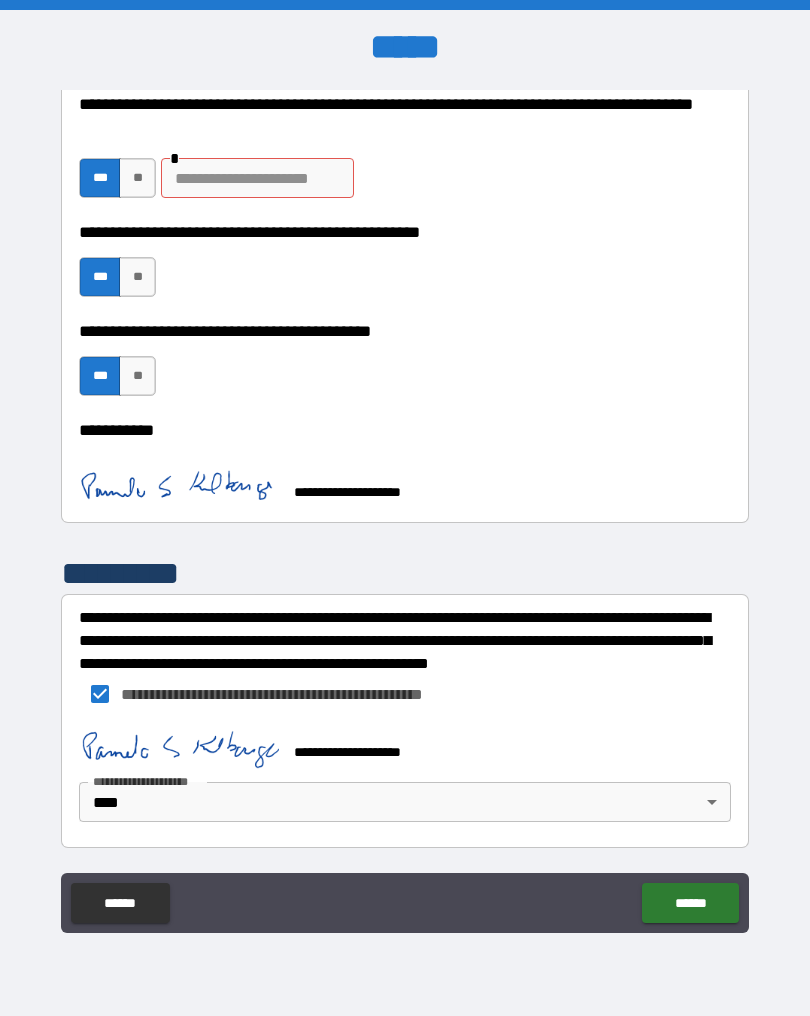 click on "******" at bounding box center (690, 903) 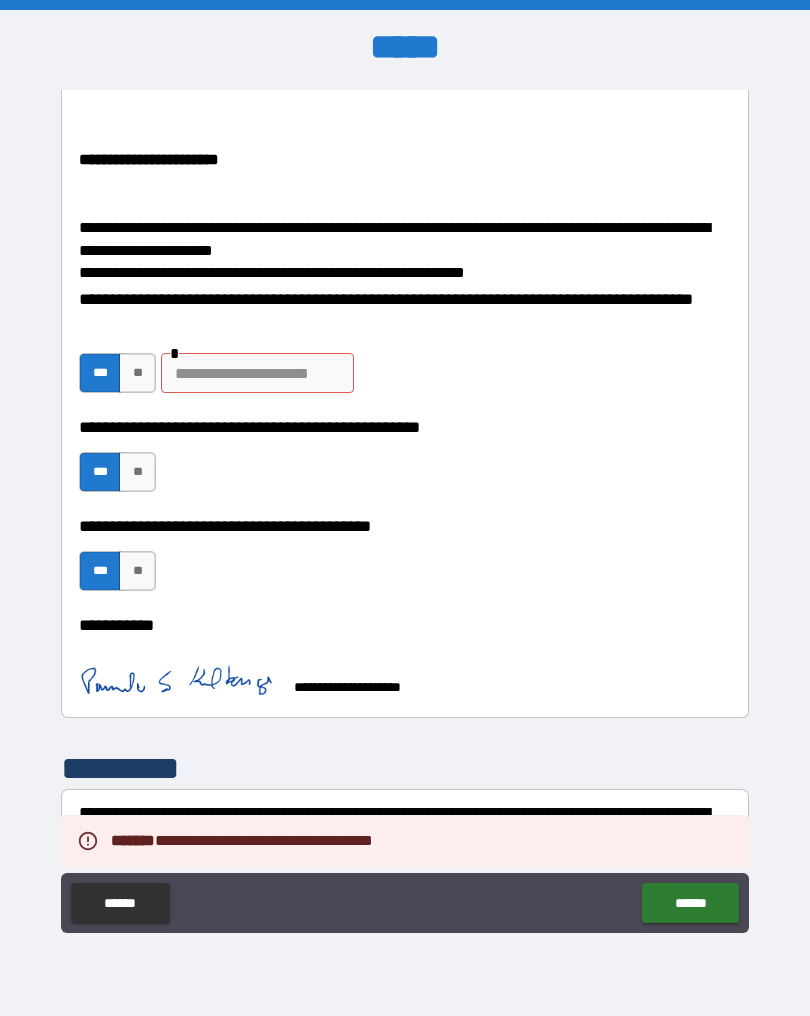scroll, scrollTop: 2902, scrollLeft: 0, axis: vertical 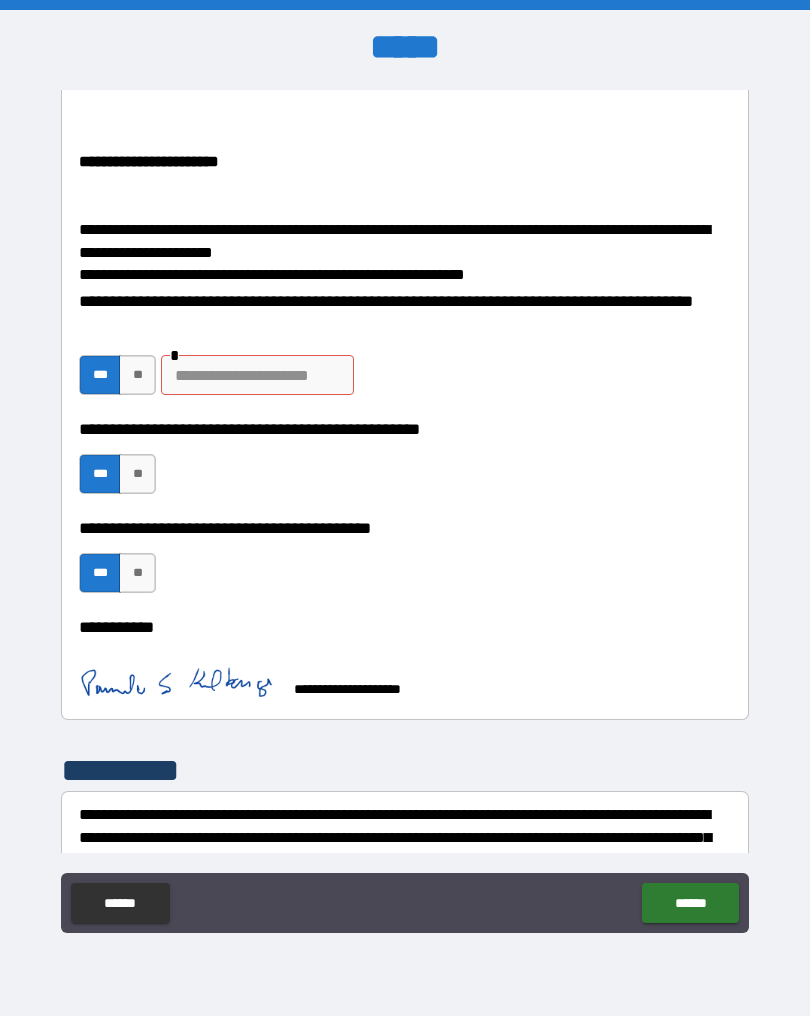 click at bounding box center (257, 375) 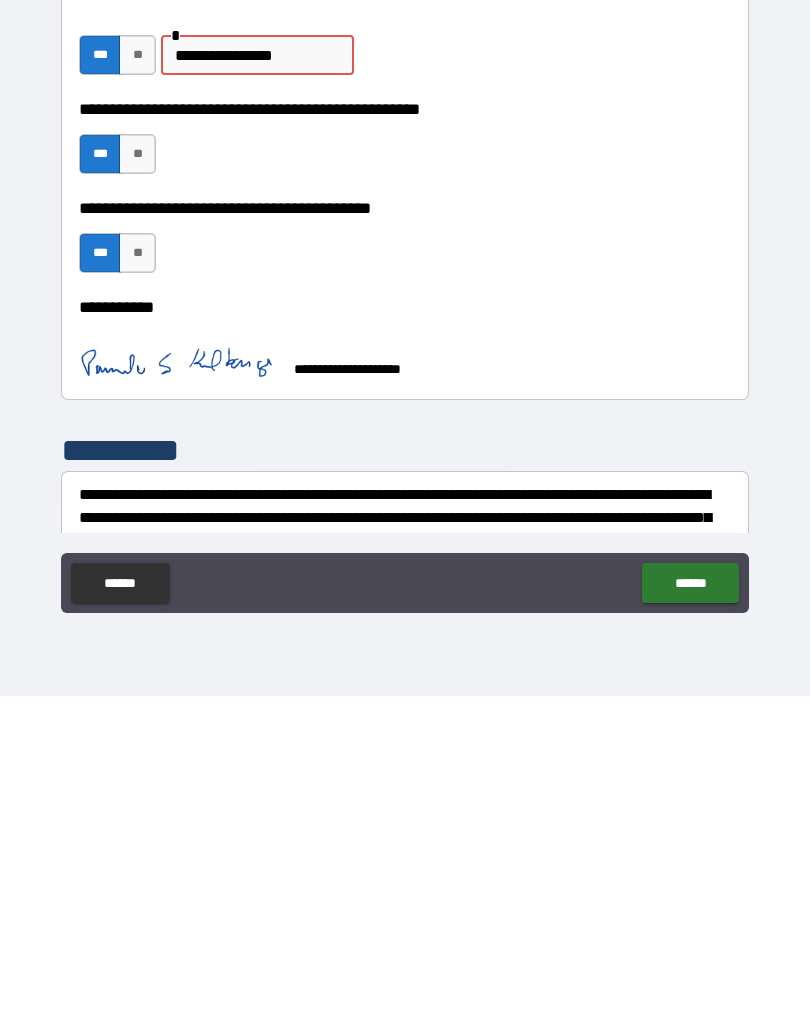 type on "**********" 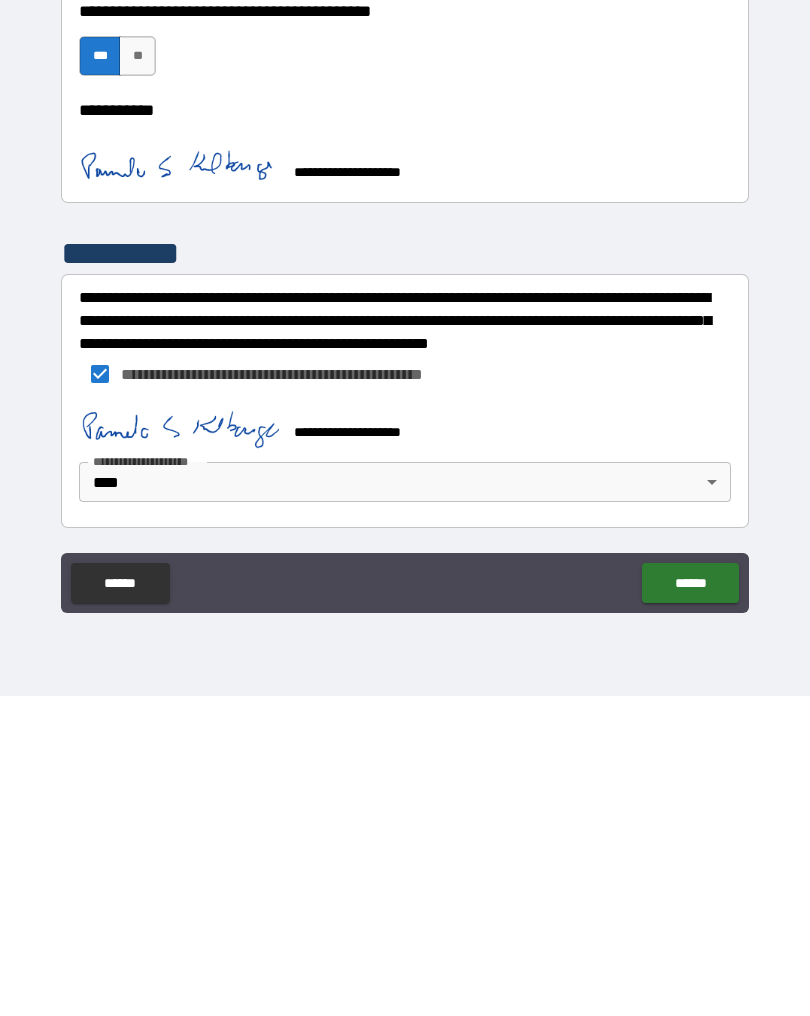 scroll, scrollTop: 3390, scrollLeft: 0, axis: vertical 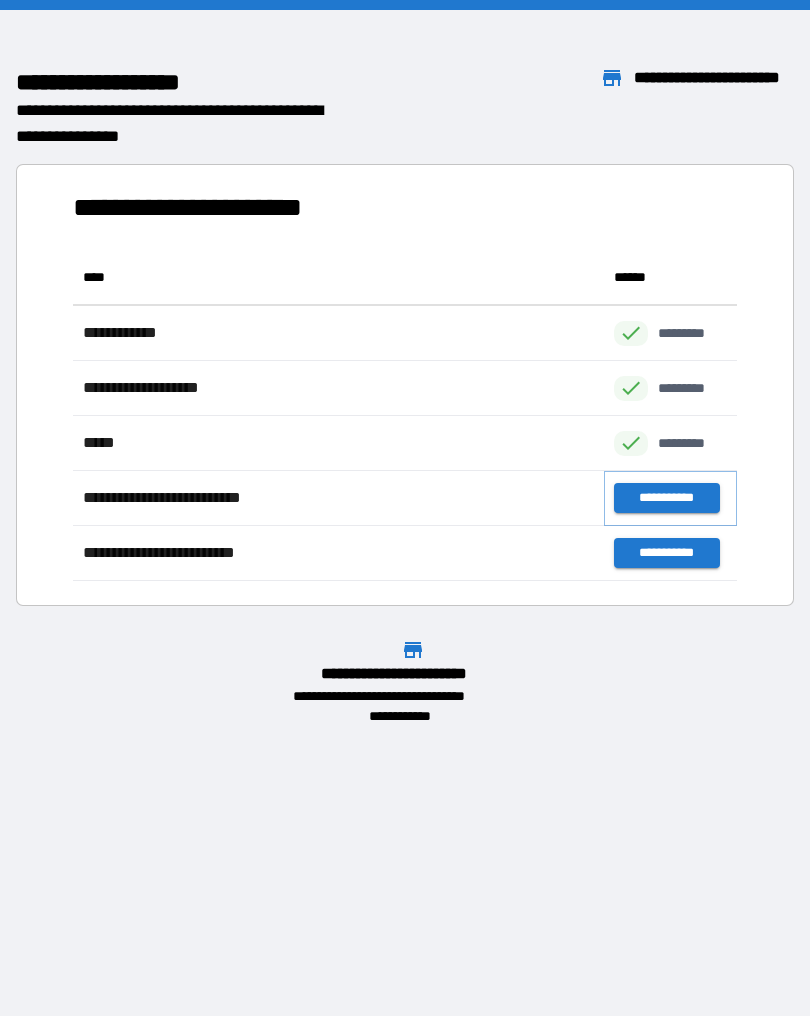 click on "**********" at bounding box center (666, 498) 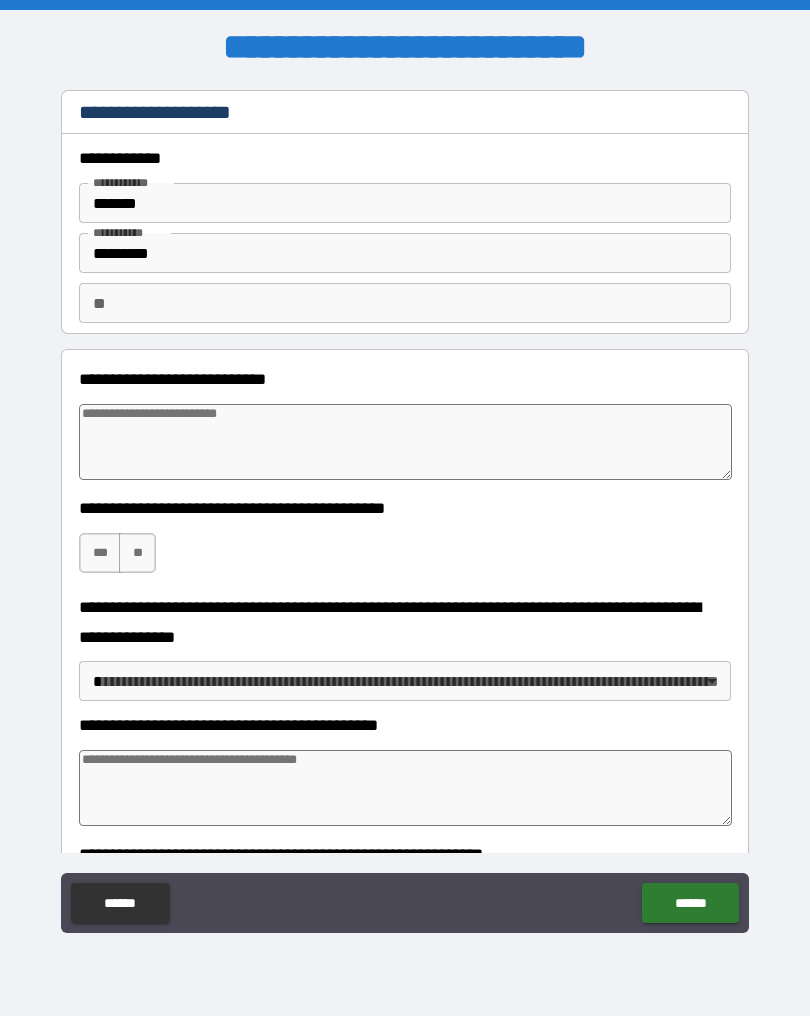 type on "*" 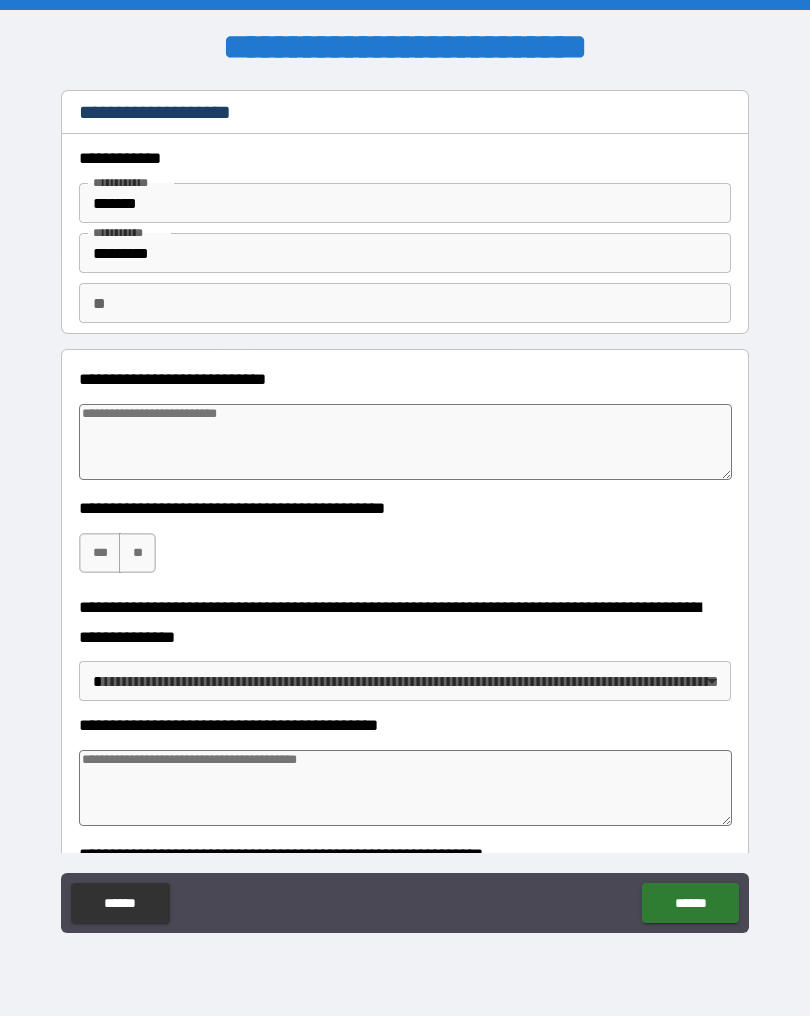 type on "*" 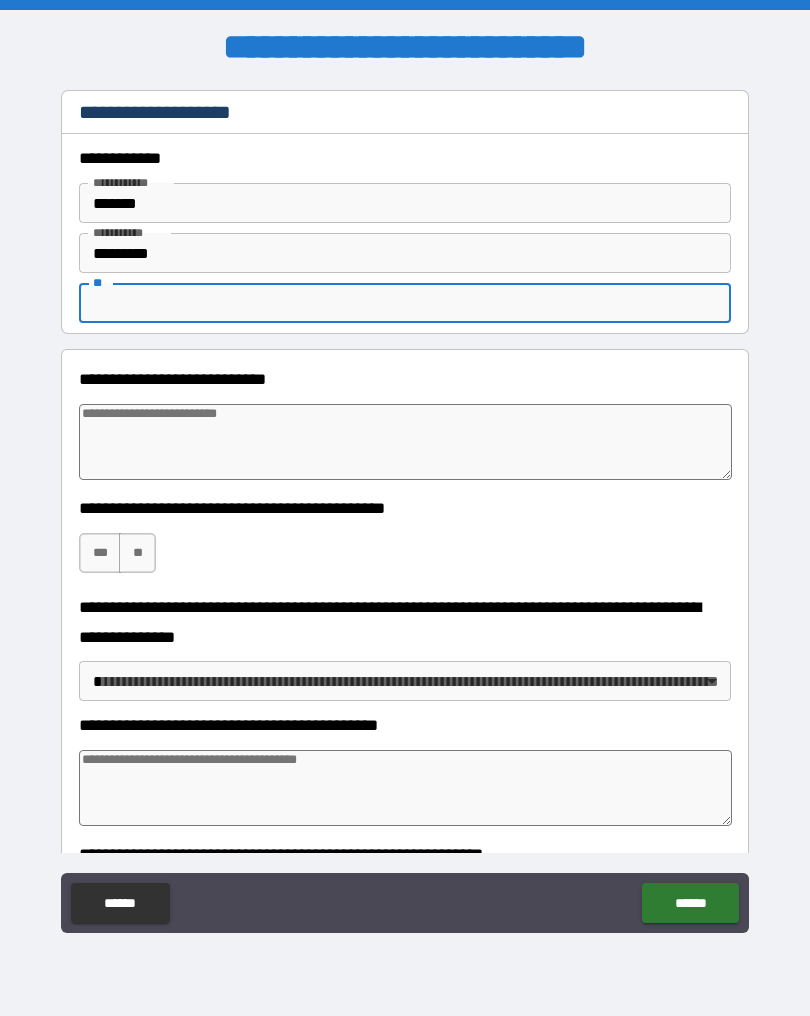 type on "*" 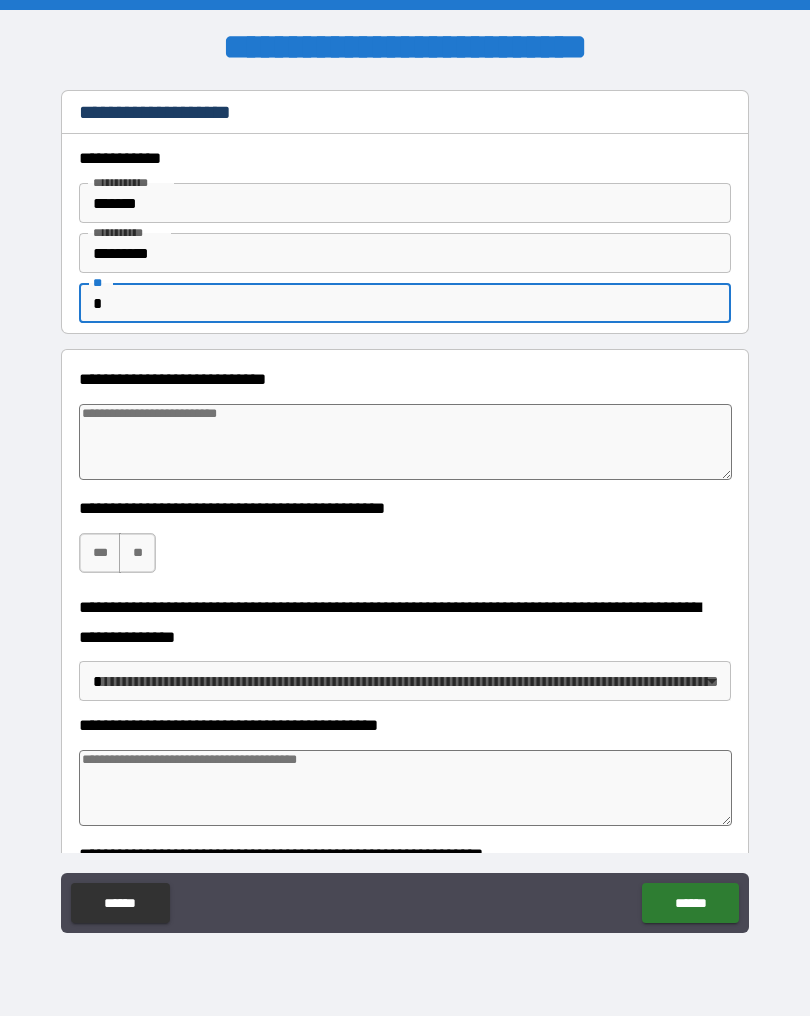 type on "*" 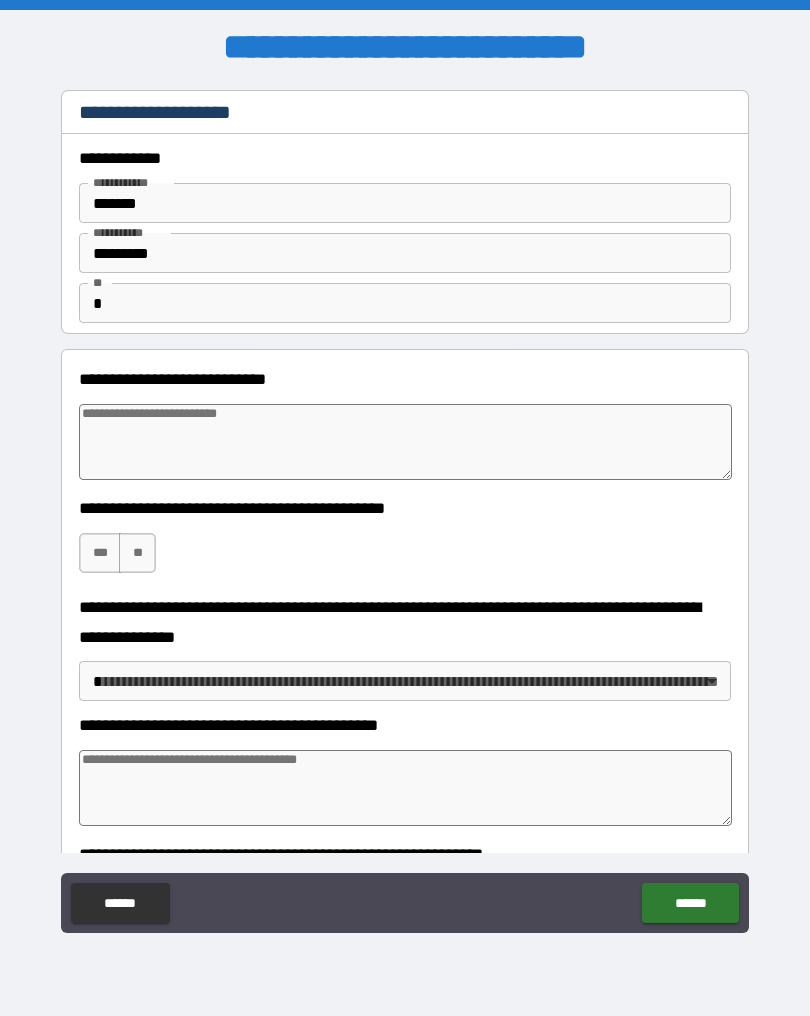 type on "*" 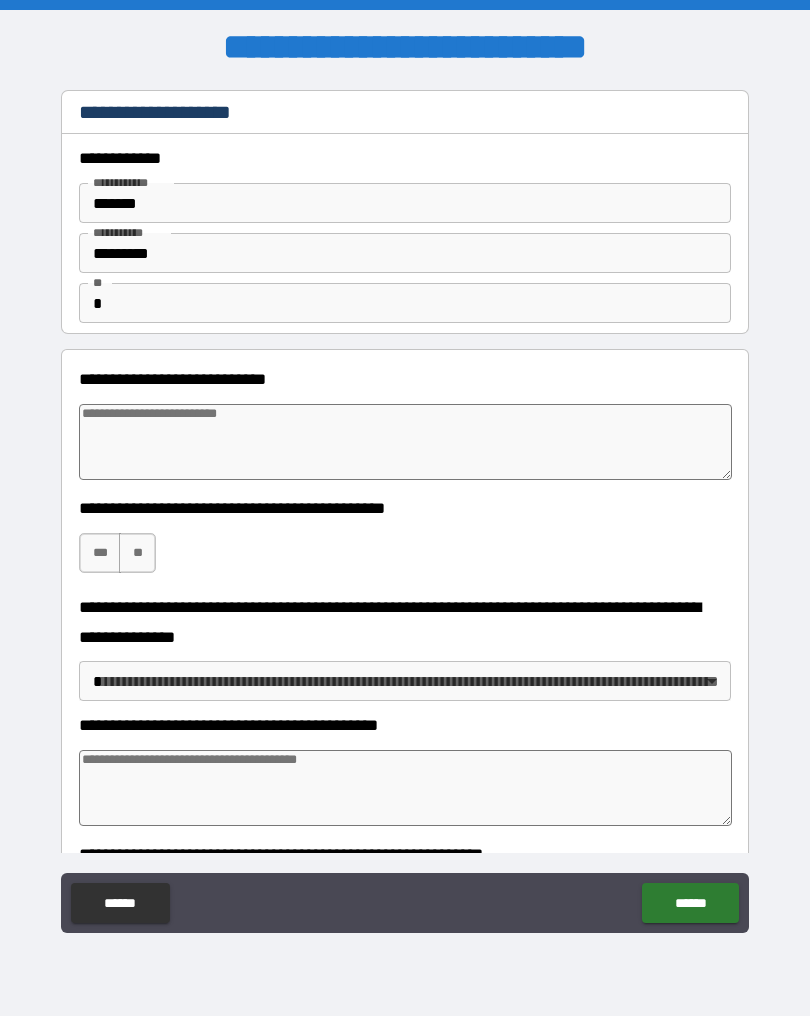 type on "*" 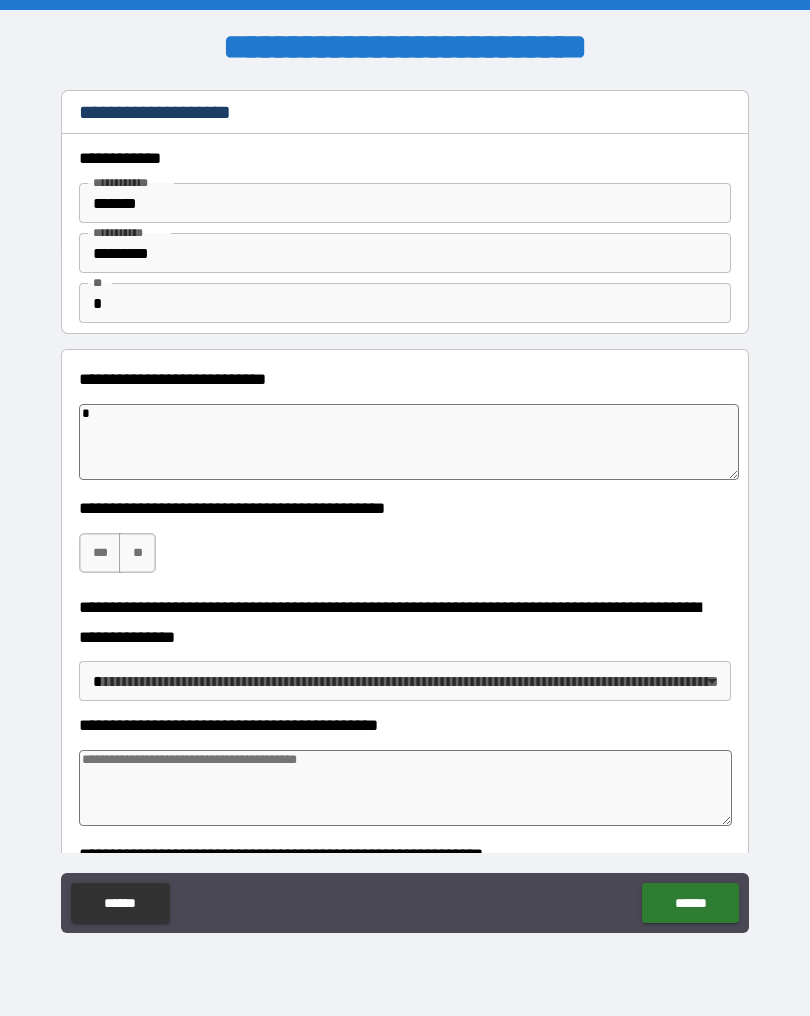 type on "*" 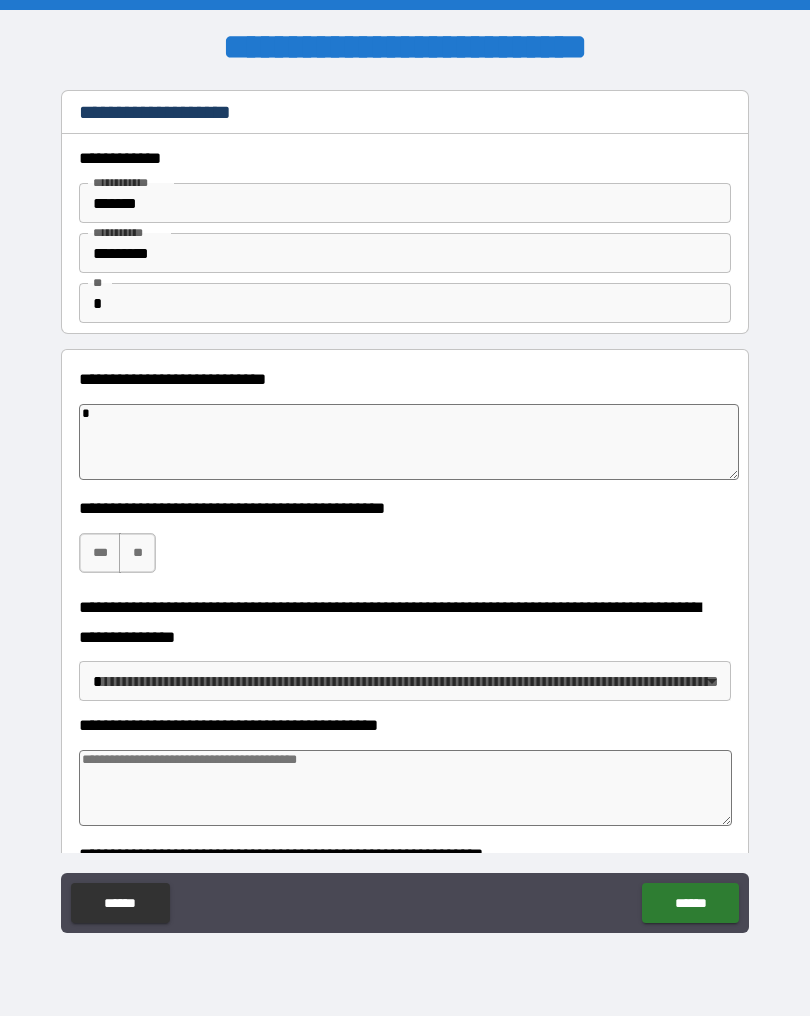 type on "*" 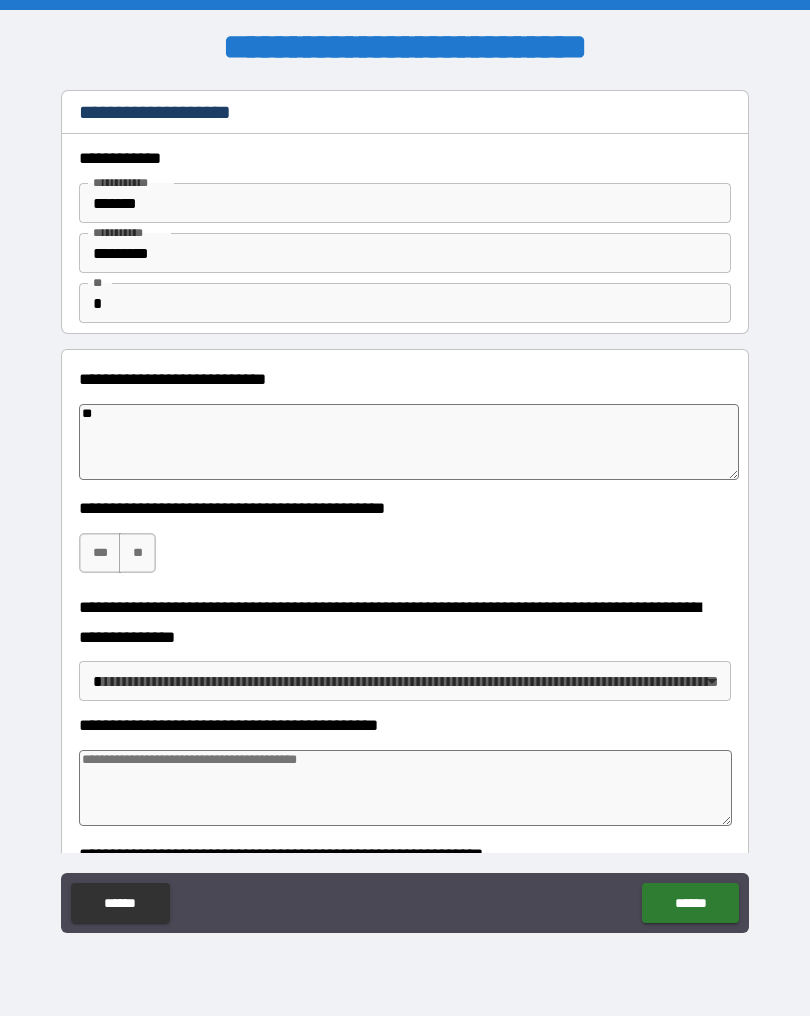type on "*" 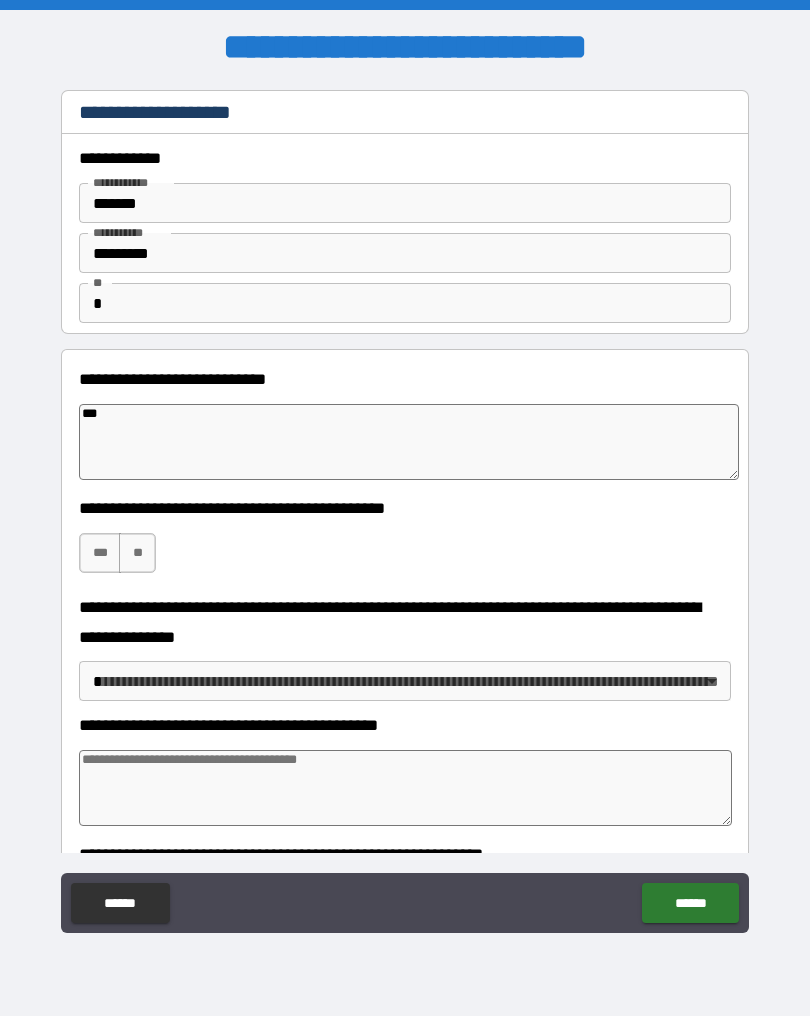 type on "*" 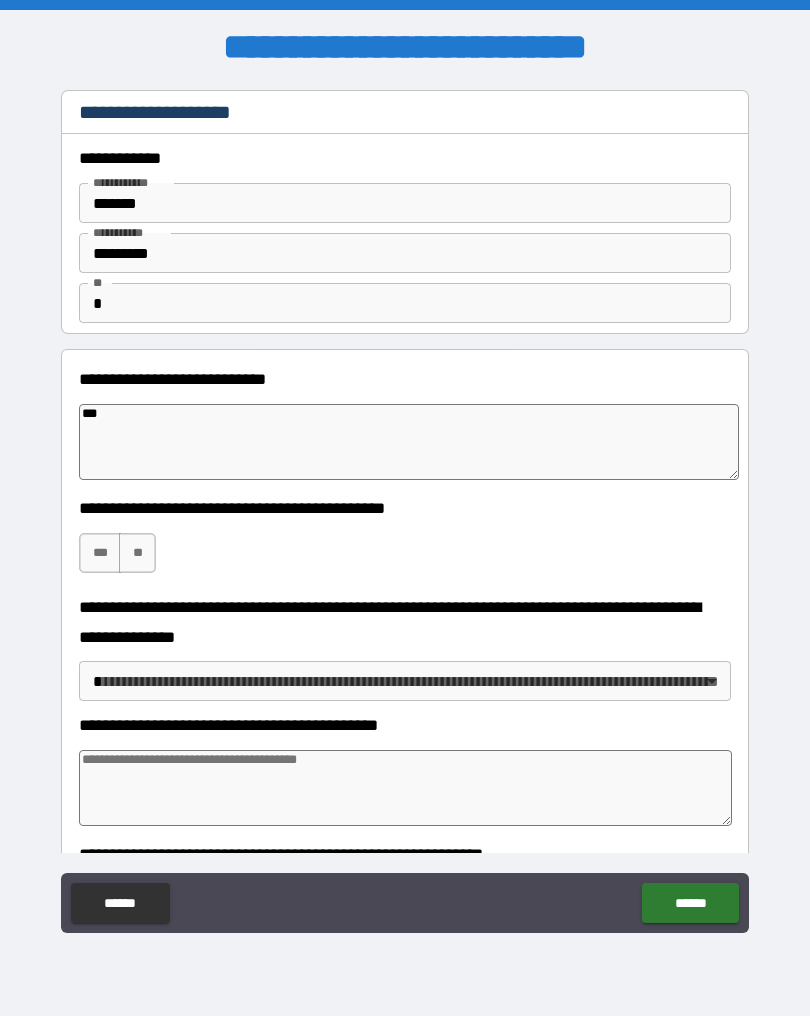 type on "****" 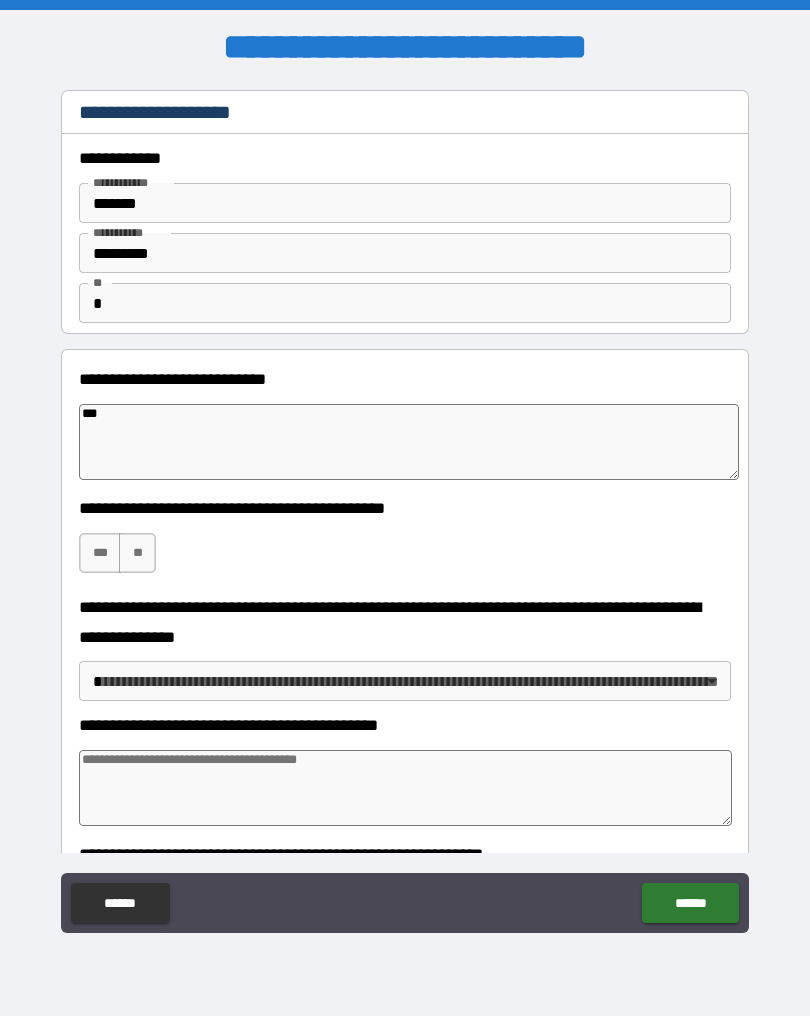 type on "*" 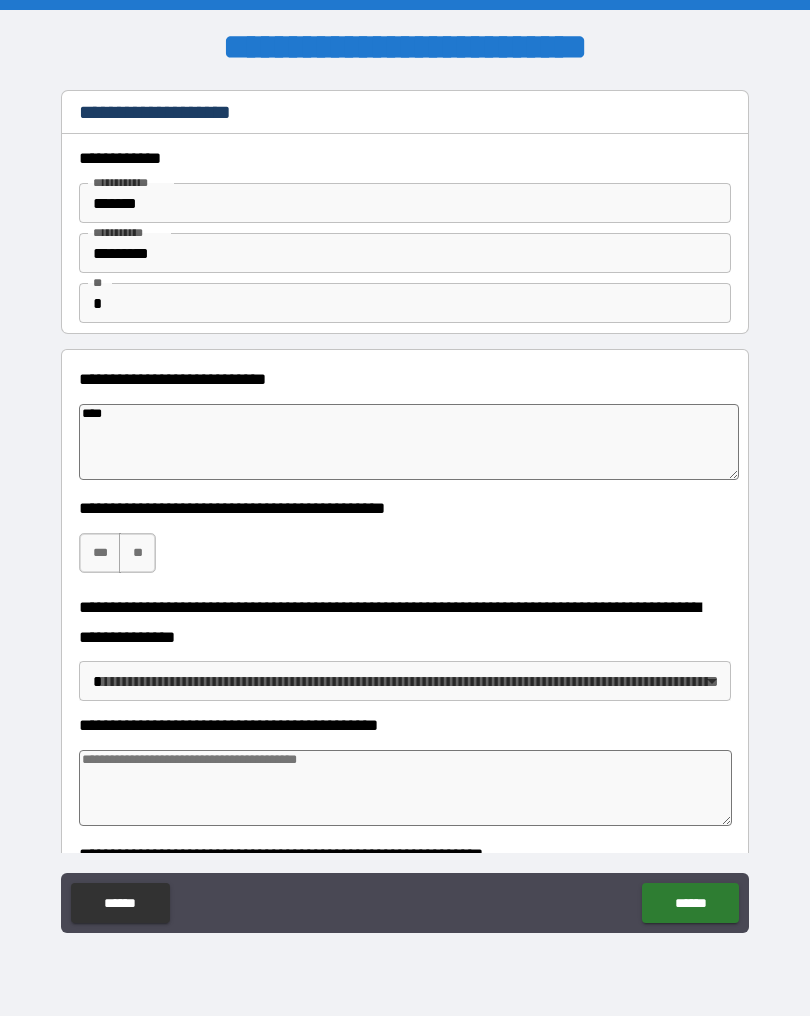 type on "*" 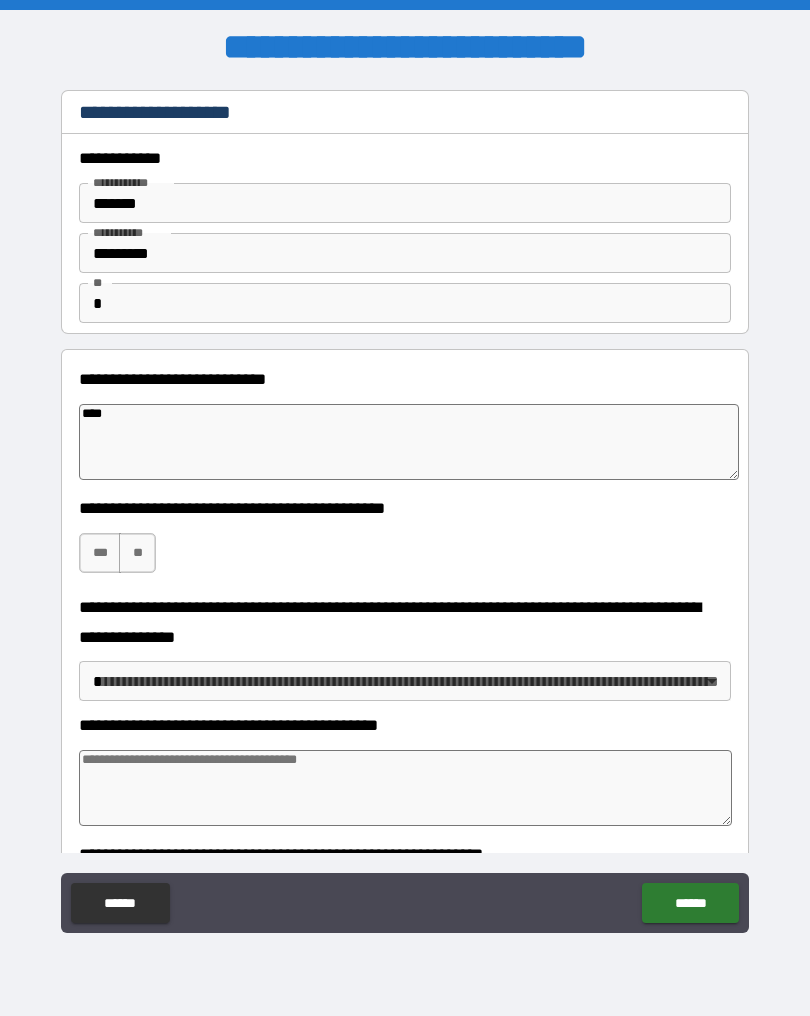 type on "*****" 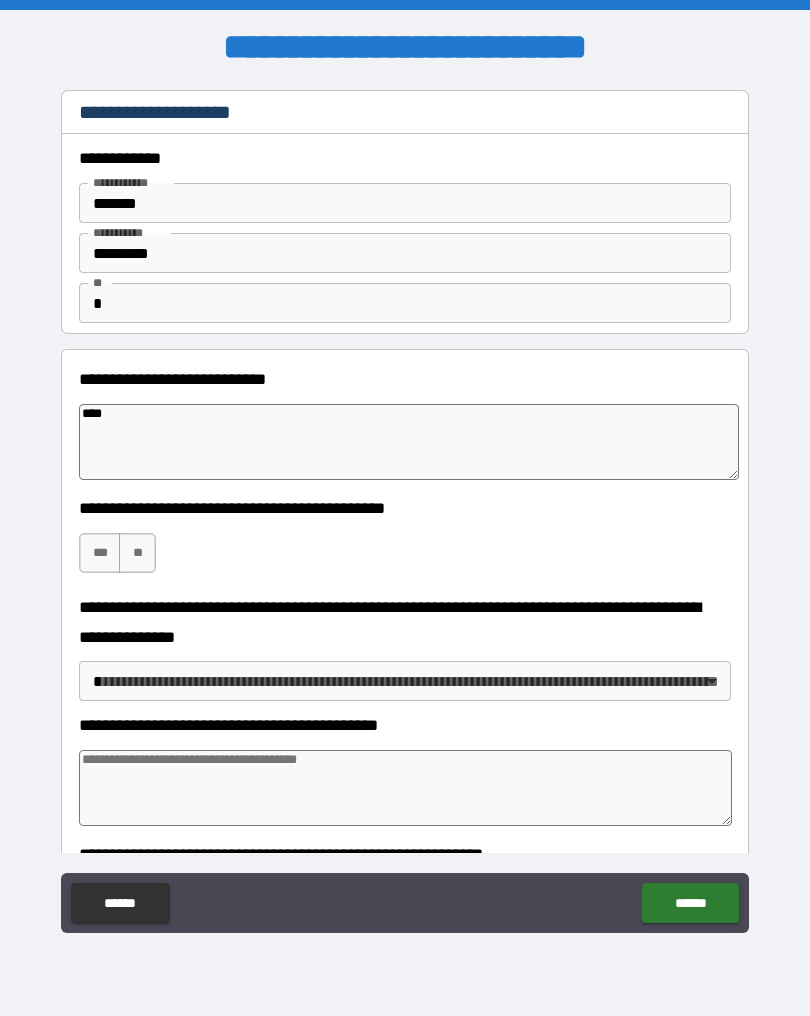 type on "*" 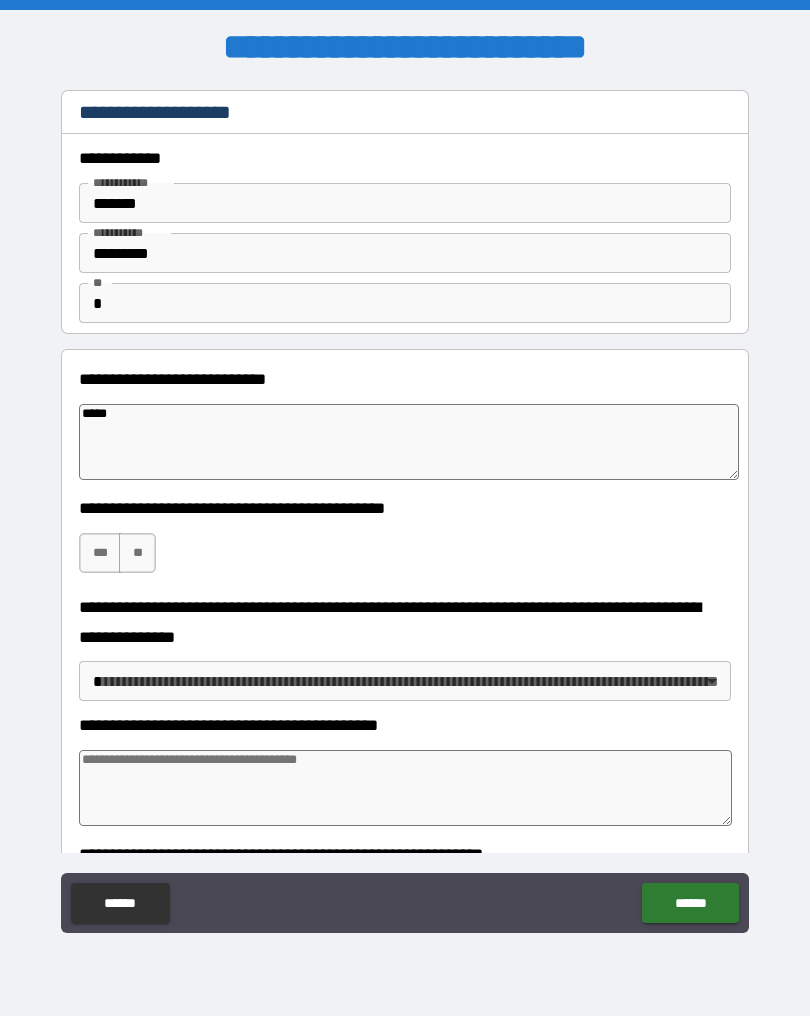 type on "*" 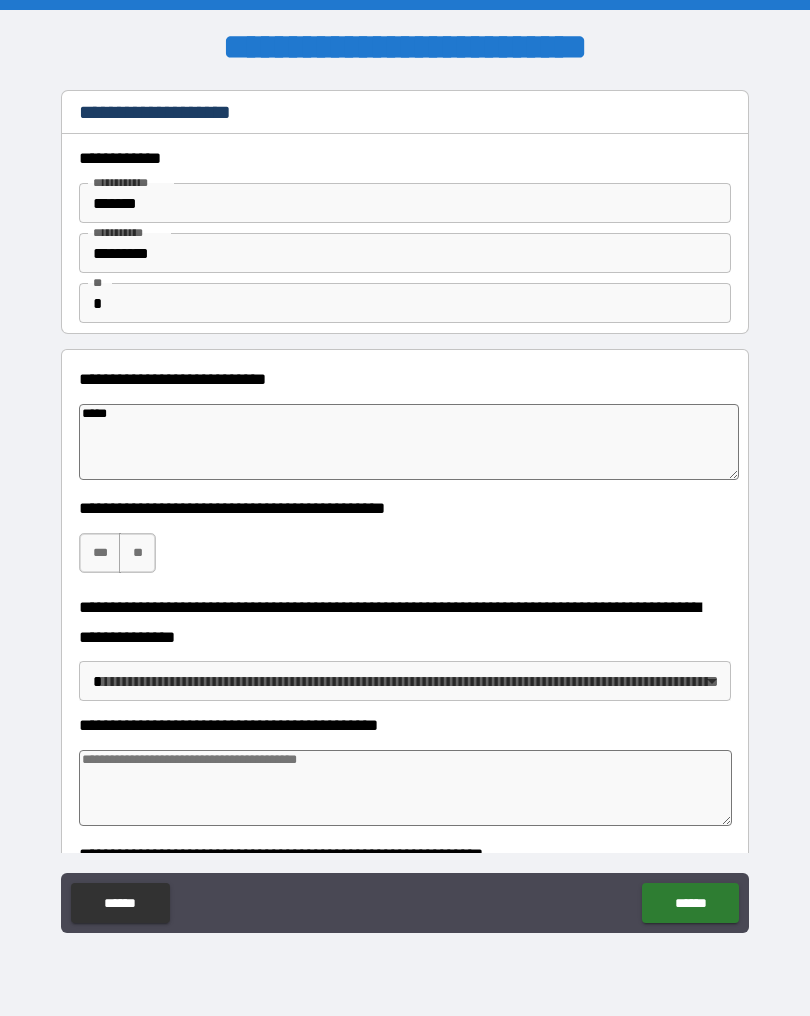 type on "******" 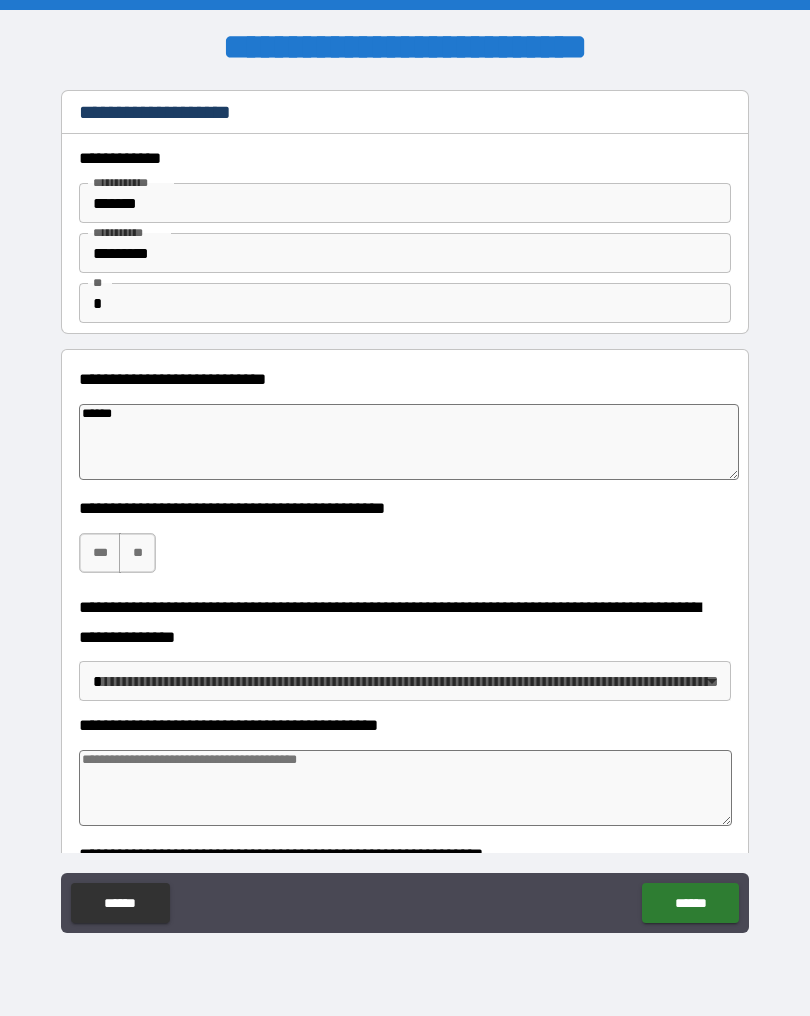 type on "*" 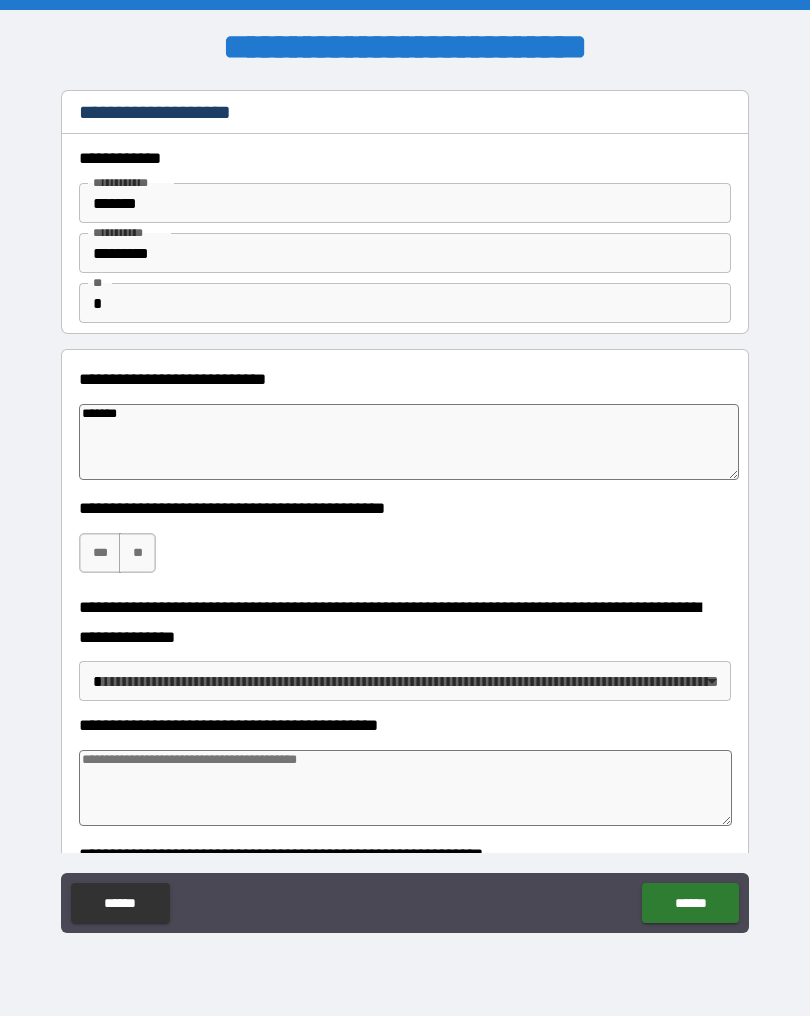 type on "*" 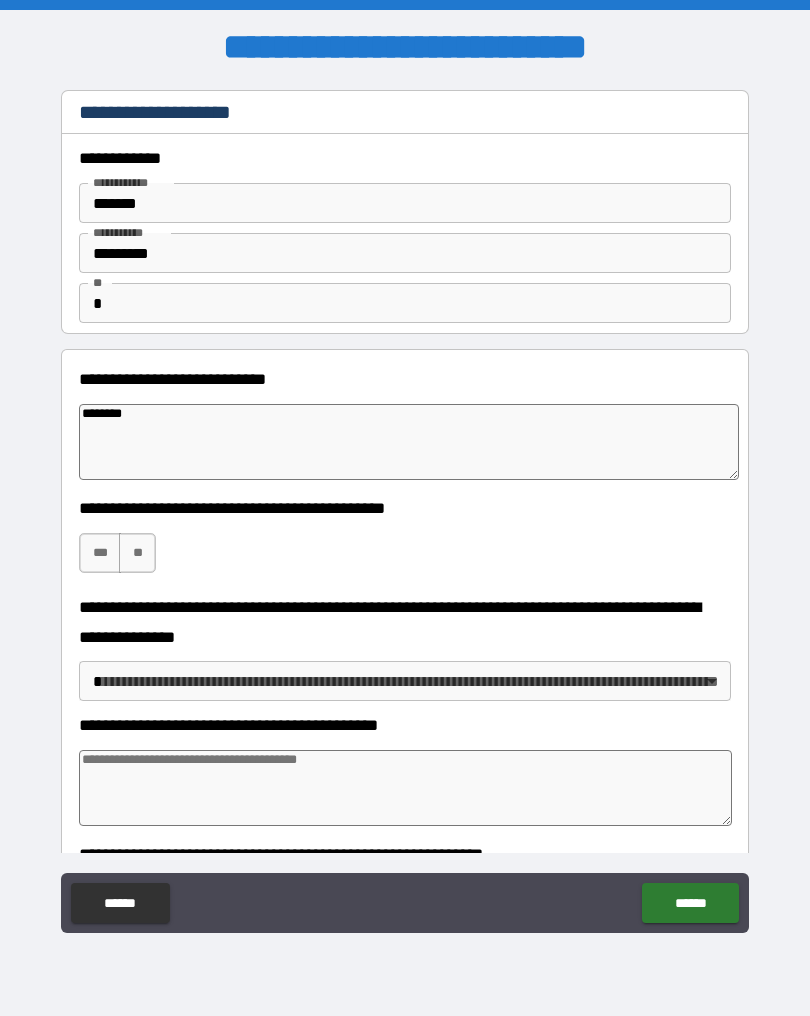 type on "*" 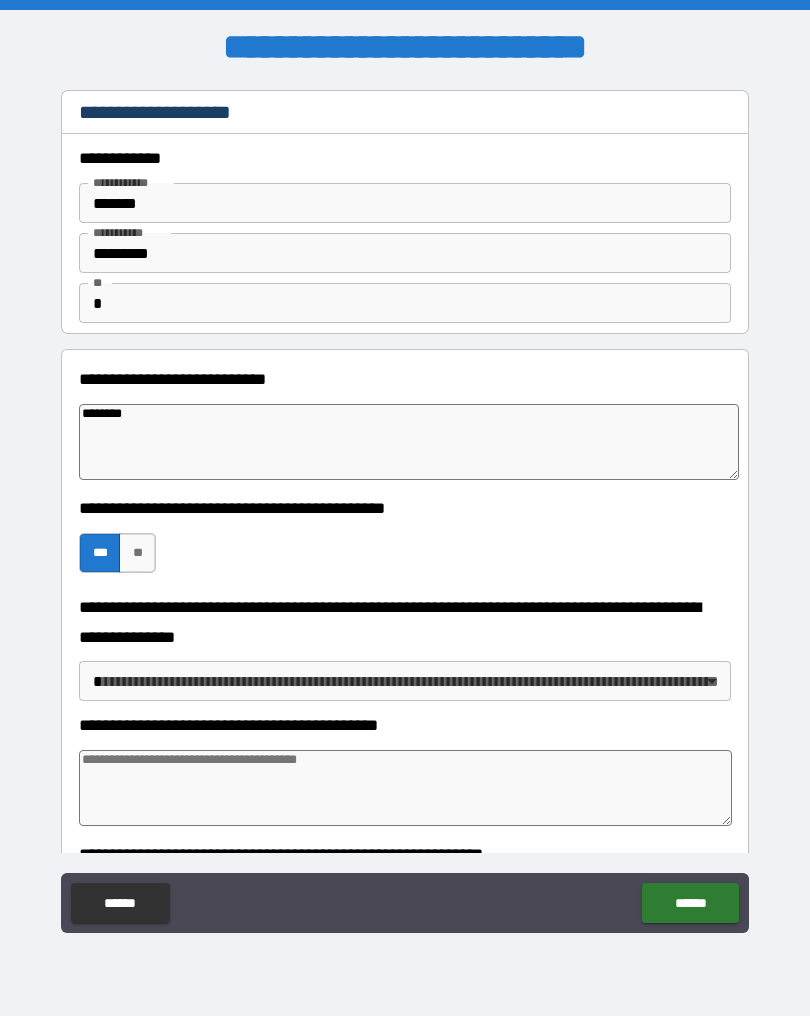 type on "*" 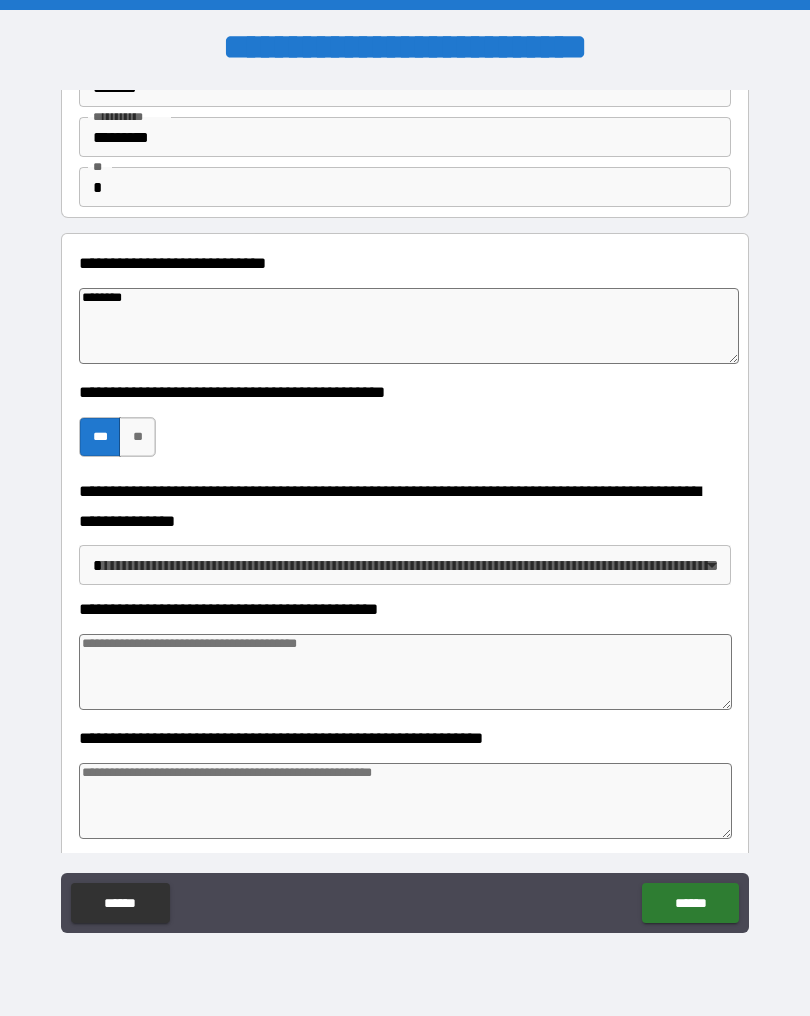 scroll, scrollTop: 125, scrollLeft: 0, axis: vertical 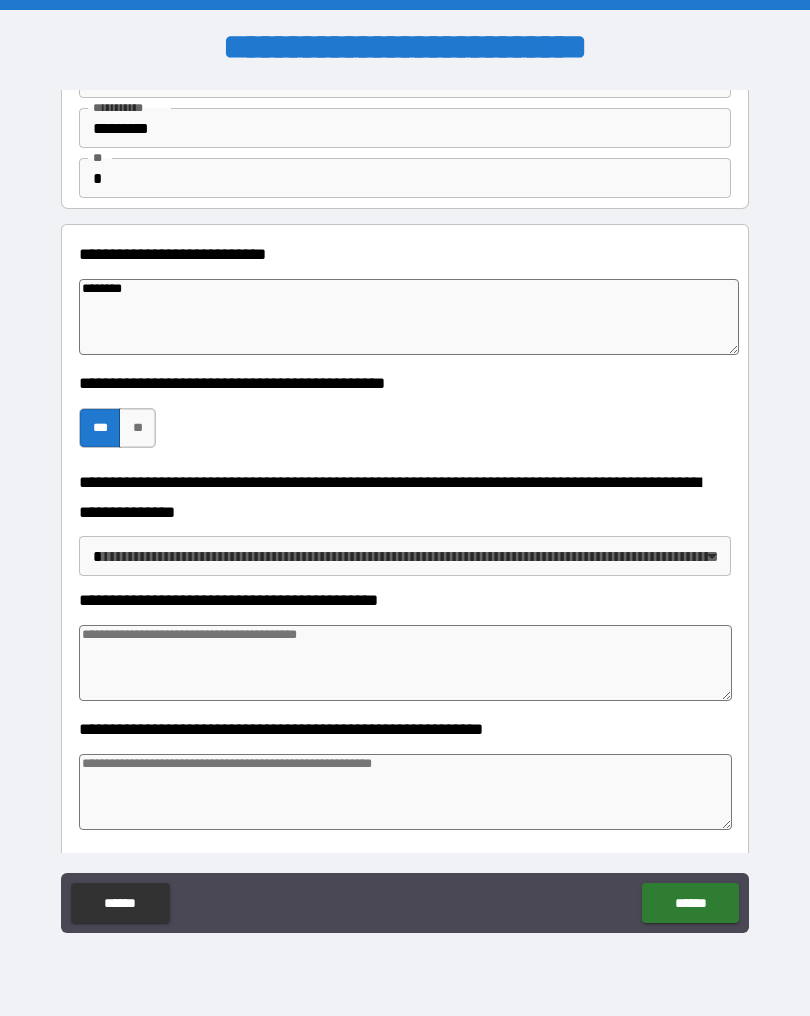 click at bounding box center (405, 663) 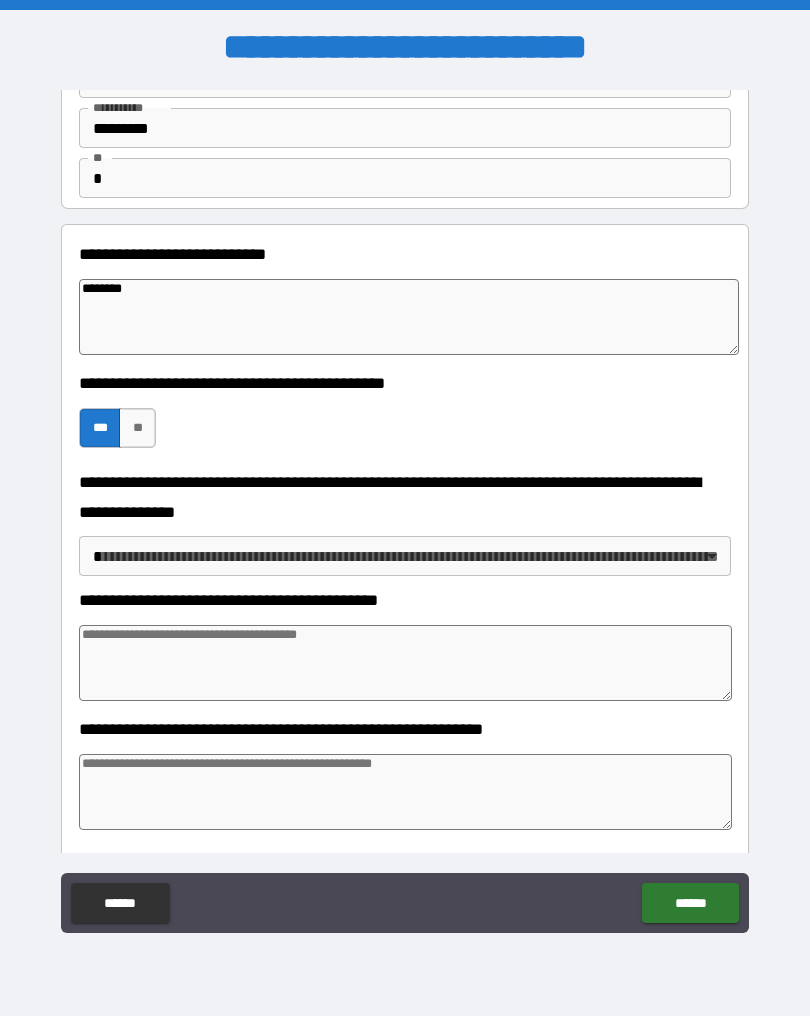 type on "*" 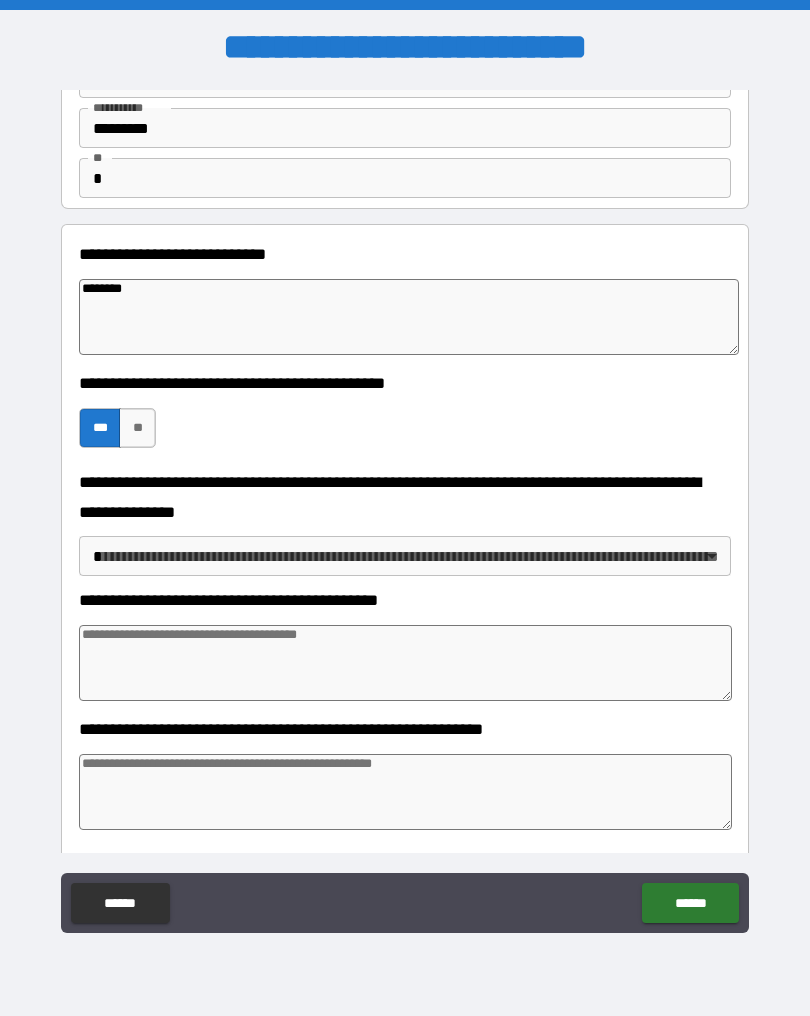 type on "*" 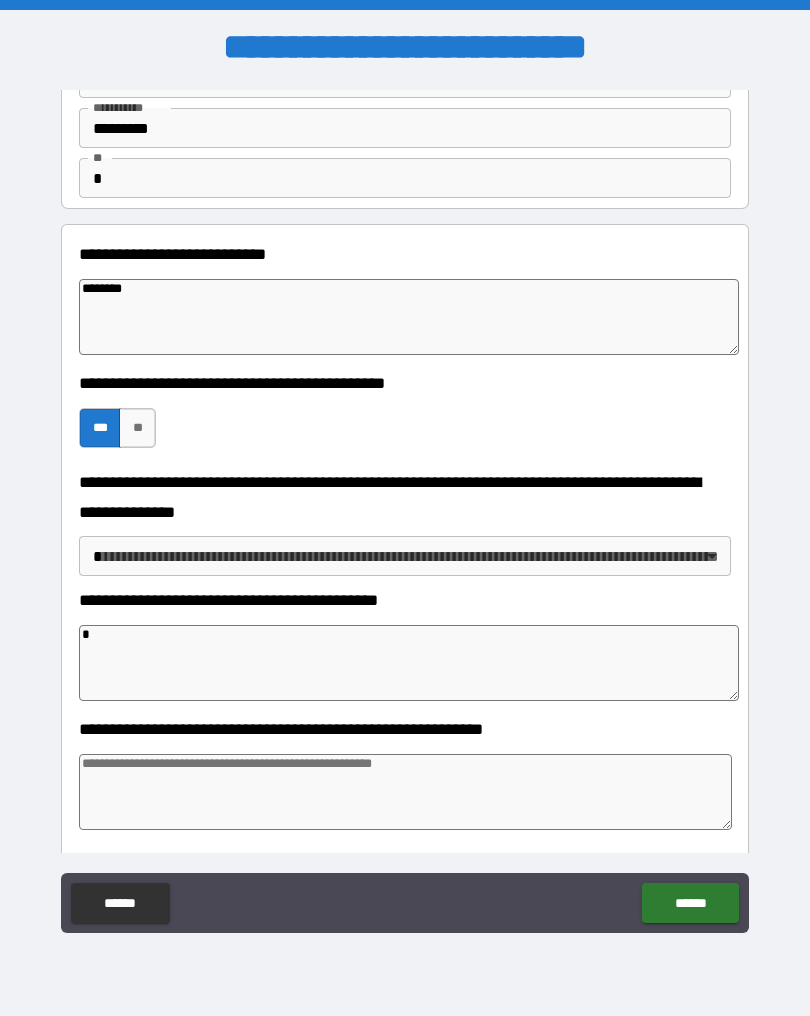 type on "*" 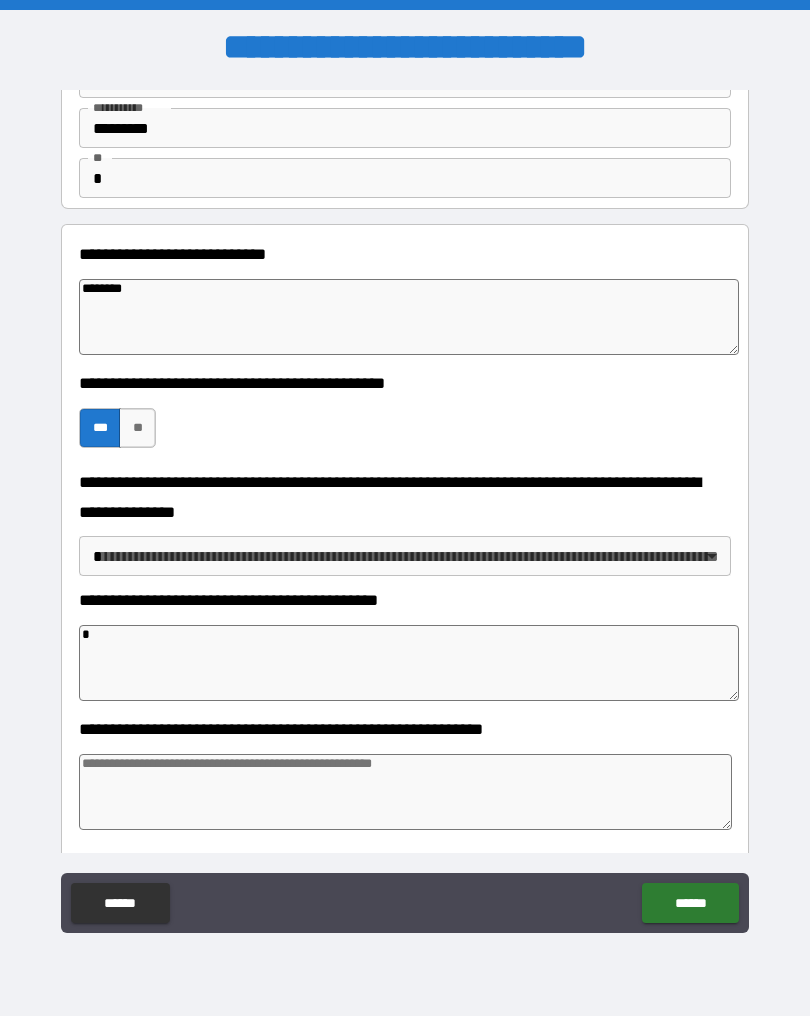 type on "*" 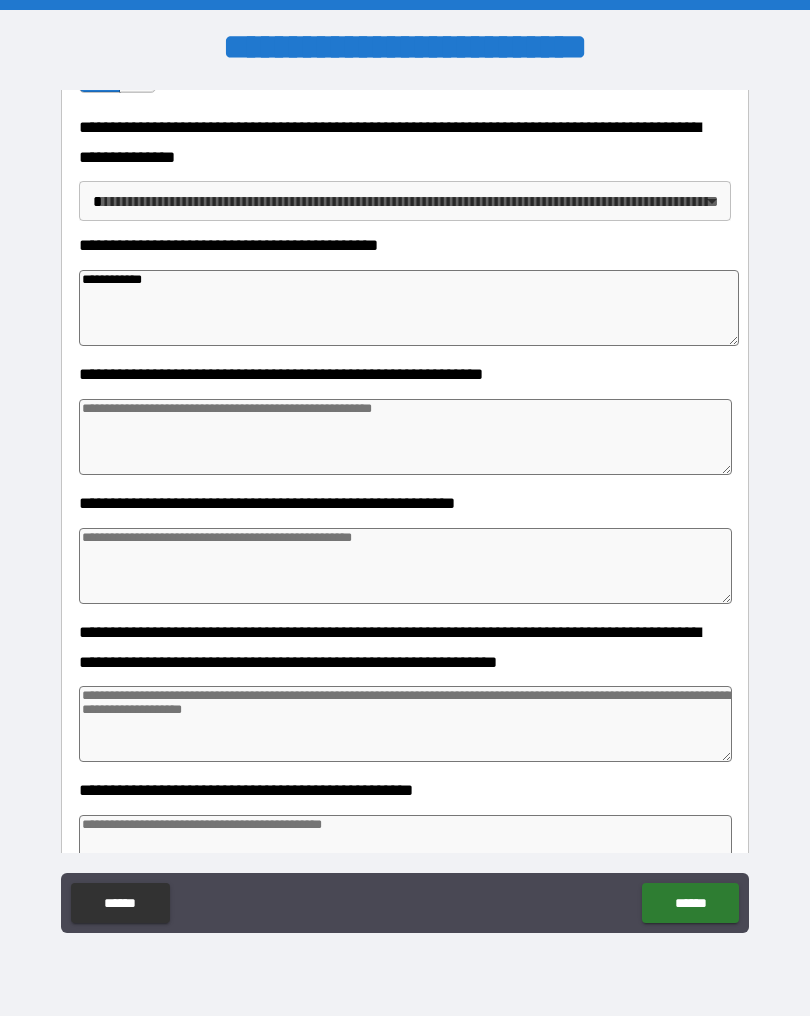 scroll, scrollTop: 484, scrollLeft: 0, axis: vertical 